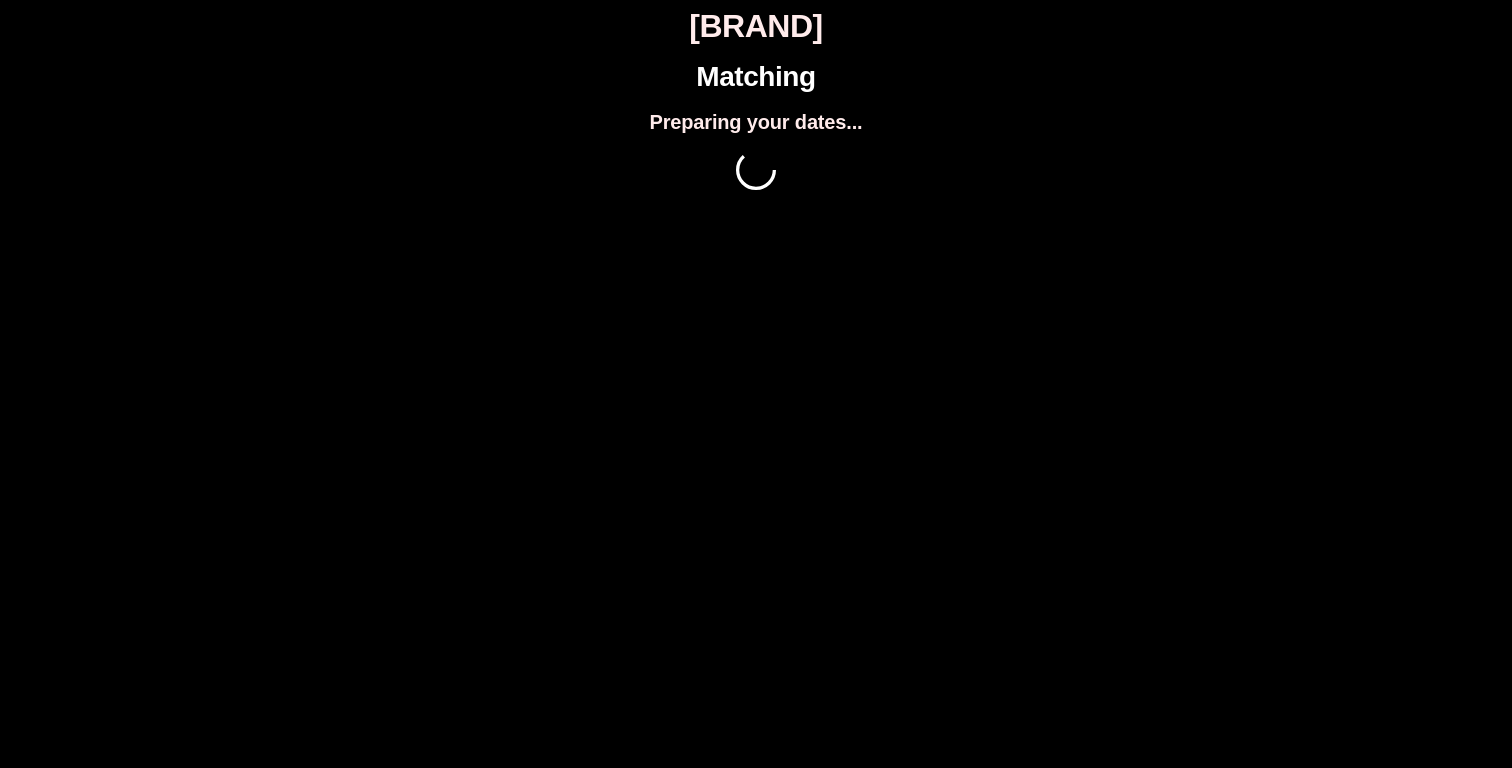 scroll, scrollTop: 0, scrollLeft: 0, axis: both 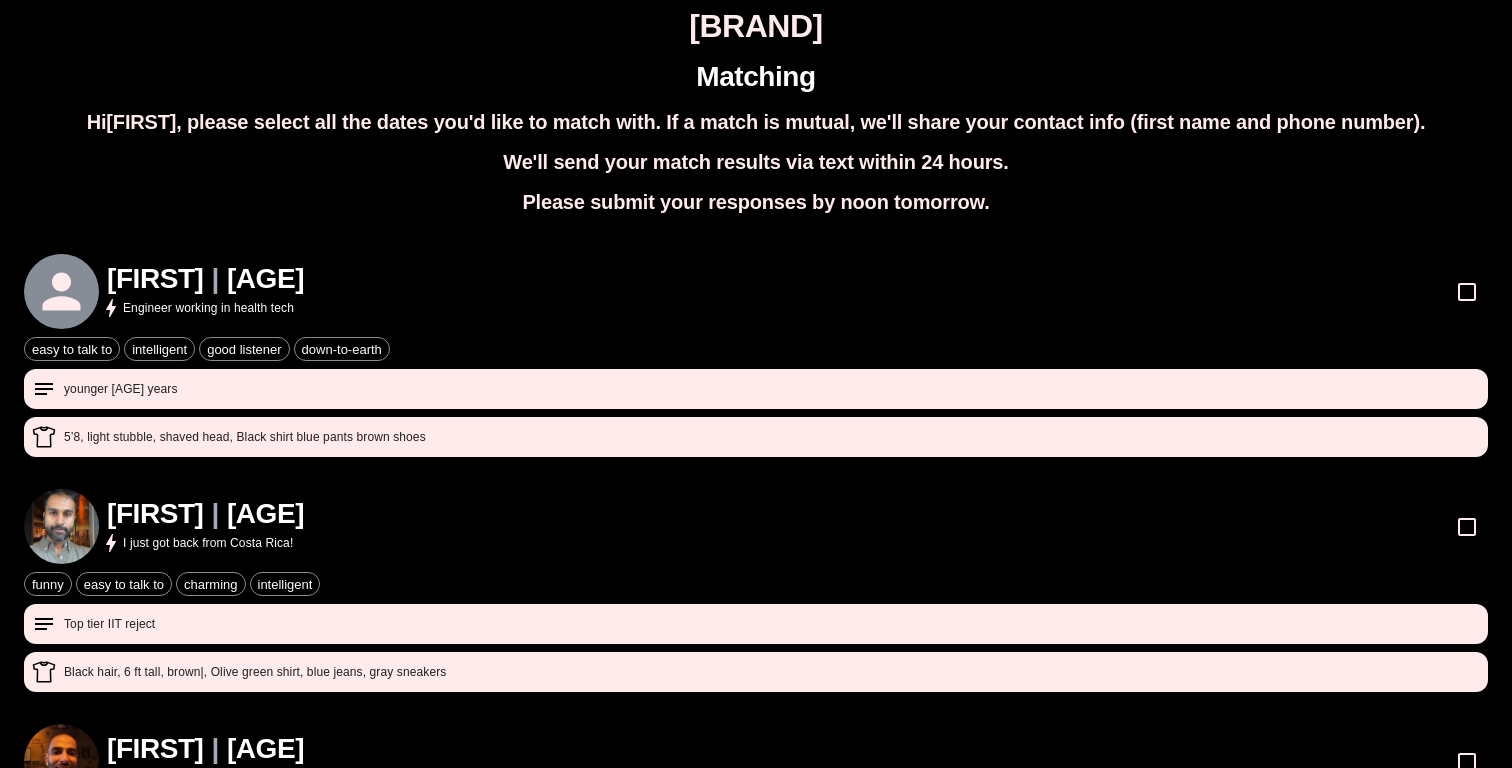 click on "[FIRST] | [AGE] Engineer working in health tech easy to talk to intelligent good listener down-to-earth younger [AGE] years 5’8, light stubble, shaved head , Black shirt blue pants brown shoes [FIRST] | [AGE] I just got back from Costa Rica! funny easy to talk to charming intelligent Top tier IIT reject Black hair, 6 ft tall, brown , Olive green shirt, blue jeans, gray sneakers [FIRST] | [AGE] 🎾🏋️🏃🎵🧘🏽‍♂️🎿🥾 easy to talk to good listener down-to-earth not attracted Shaved head, beard, 5’ 9” , Gray button down, blue pants, brown Chukka boots [FIRST] | [AGE] I recently went backpacking for 8 days! Short black hair, short beard, 5'11" , Dark blue jeans, yellow plaid shirt [FIRST] | [AGE] Dancer by chaos & Baker by accident Black hair, brown skin , Black jeans, Blue Denim Jacket, Boots with red laces, beads on left hand and copper on right [FIRST] | [AGE] Triathlete, metal guitarist easy to talk to good listener down-to-earth caltech grad, fam in evergreen SJ, speaks very fast, nerdy [FIRST] | [AGE]" at bounding box center [756, 928] 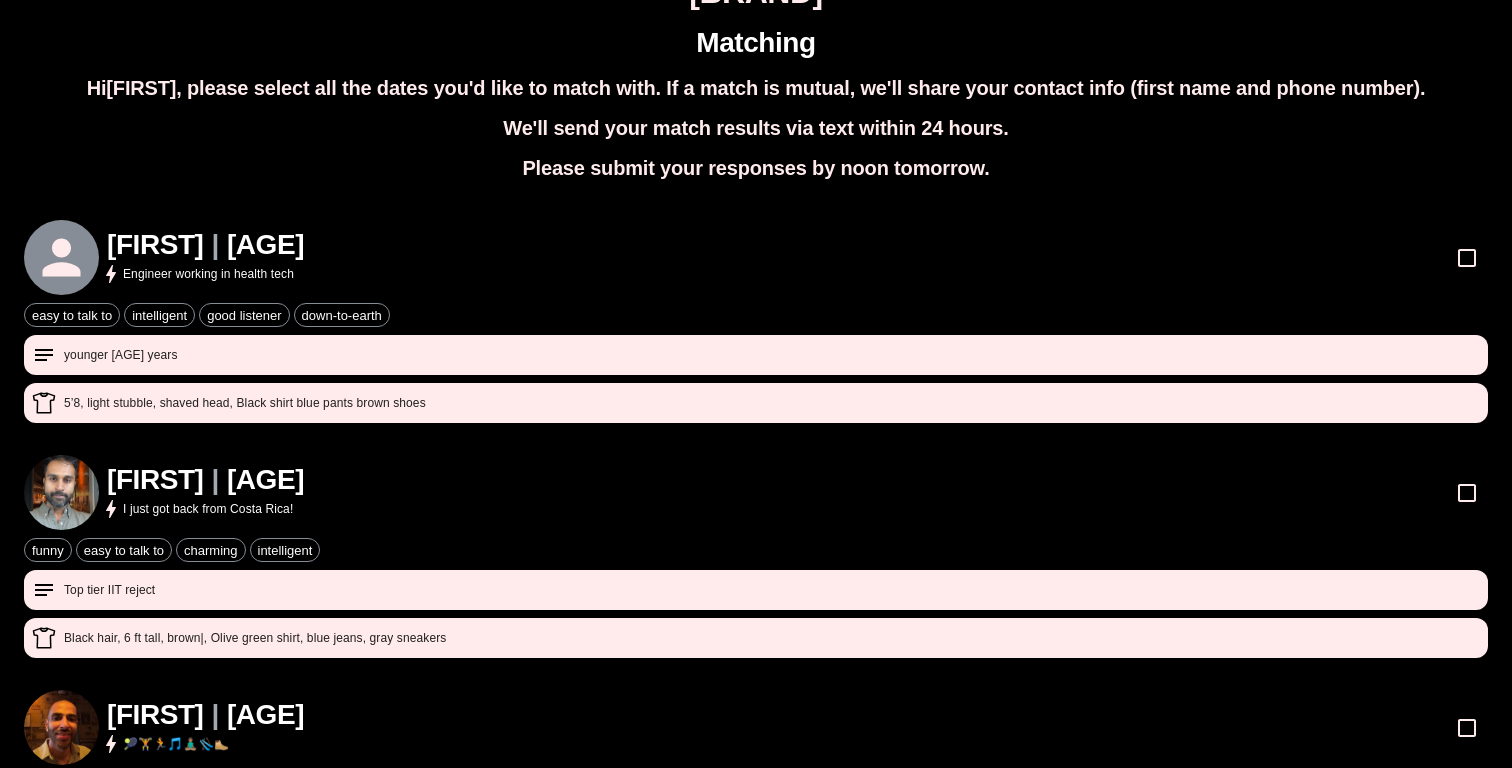 scroll, scrollTop: 71, scrollLeft: 0, axis: vertical 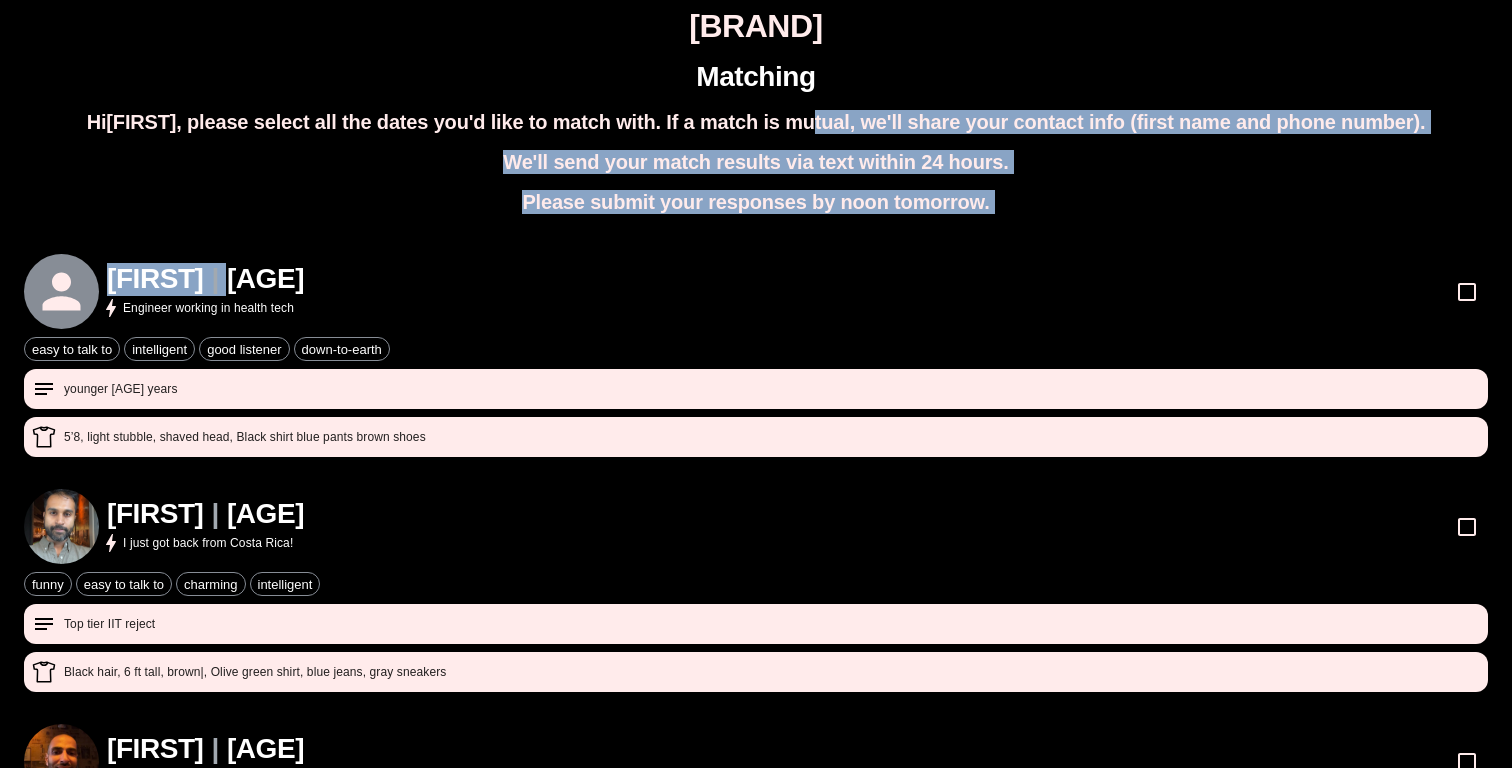 drag, startPoint x: 810, startPoint y: 117, endPoint x: 634, endPoint y: 257, distance: 224.89108 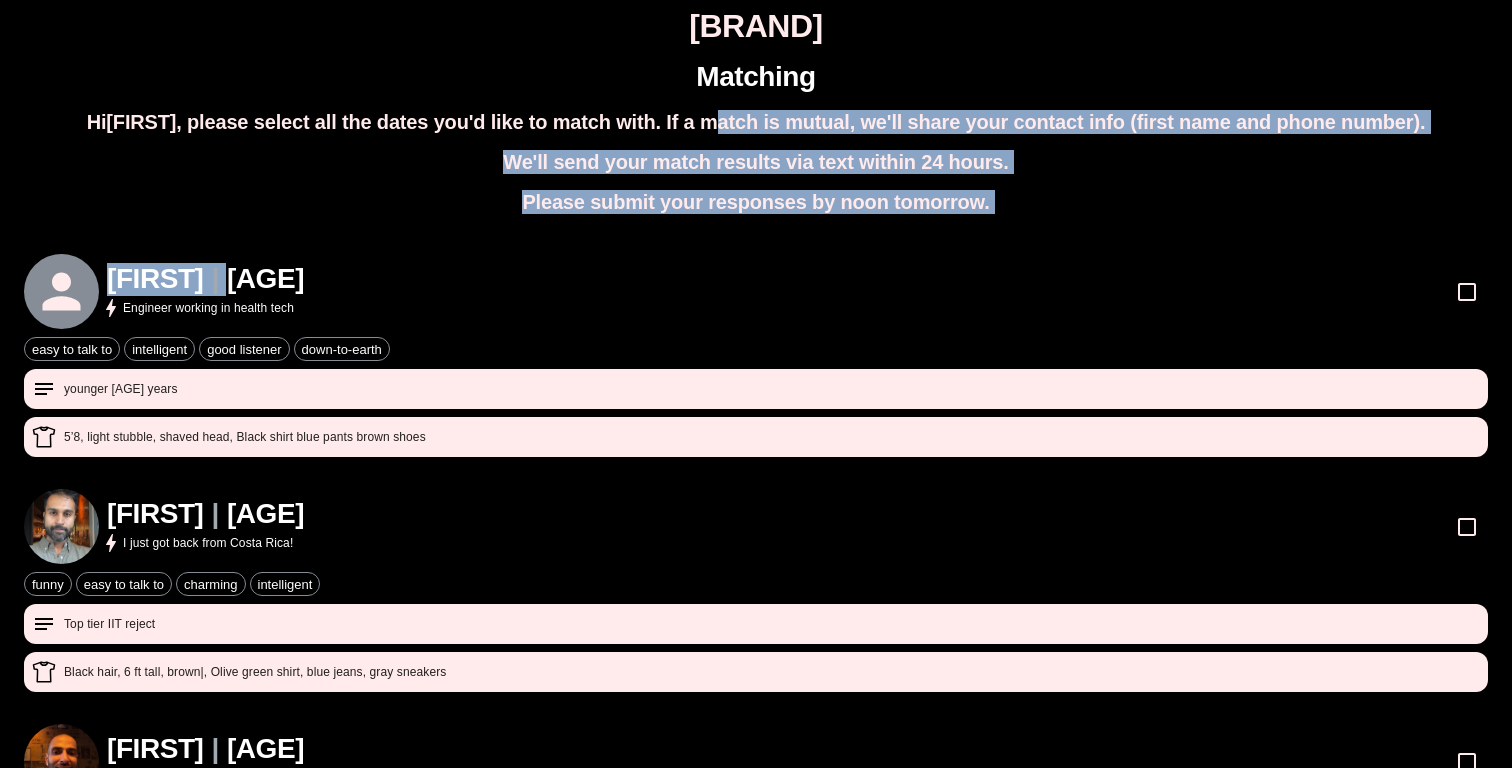 drag, startPoint x: 662, startPoint y: 212, endPoint x: 627, endPoint y: 263, distance: 61.854668 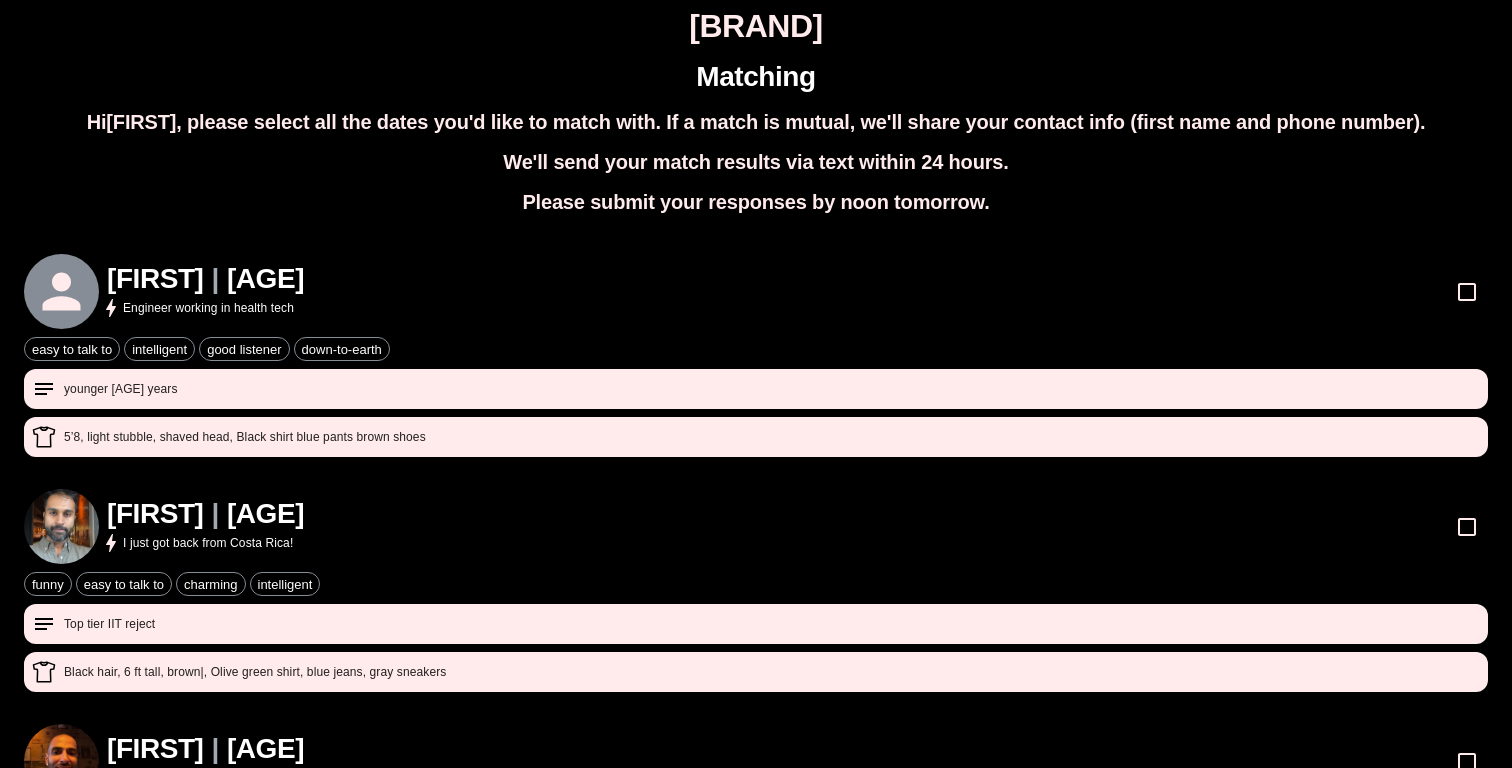 click on "[FIRST] | [AGE] Engineer working in health tech" at bounding box center [756, 291] 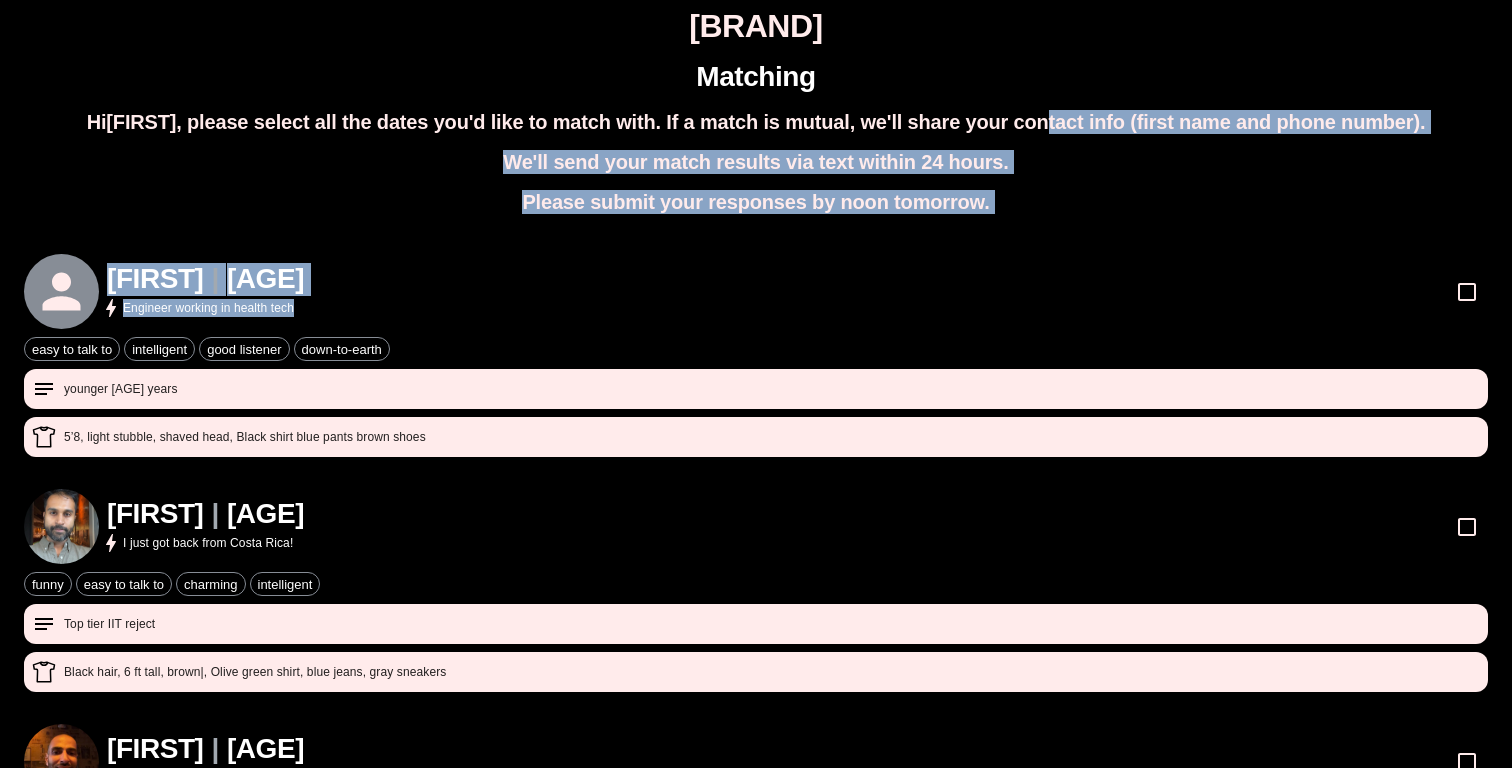 drag, startPoint x: 1001, startPoint y: 126, endPoint x: 692, endPoint y: 317, distance: 363.26575 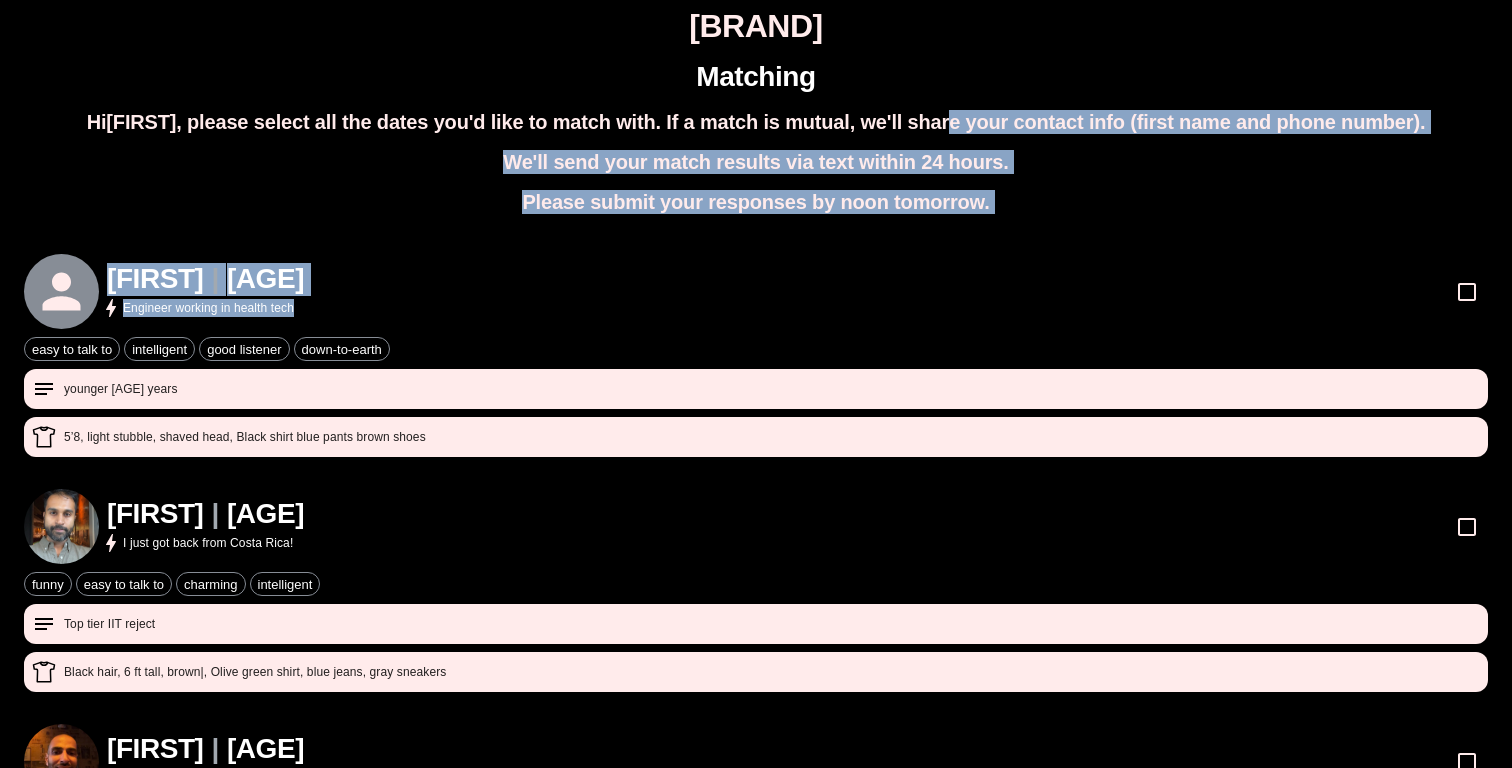 drag, startPoint x: 945, startPoint y: 118, endPoint x: 599, endPoint y: 313, distance: 397.1662 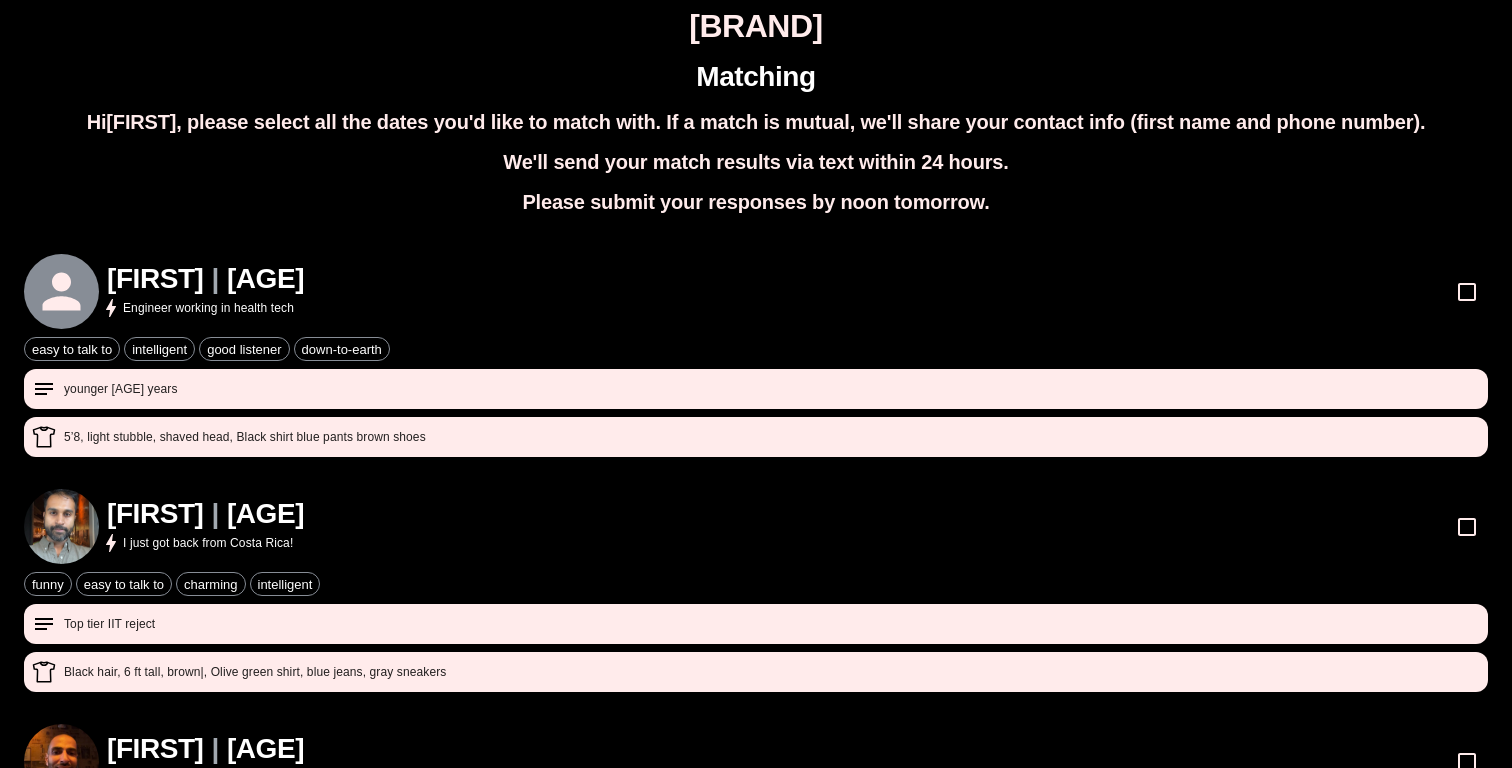 click on "Please submit your responses by noon tomorrow." at bounding box center (755, 202) 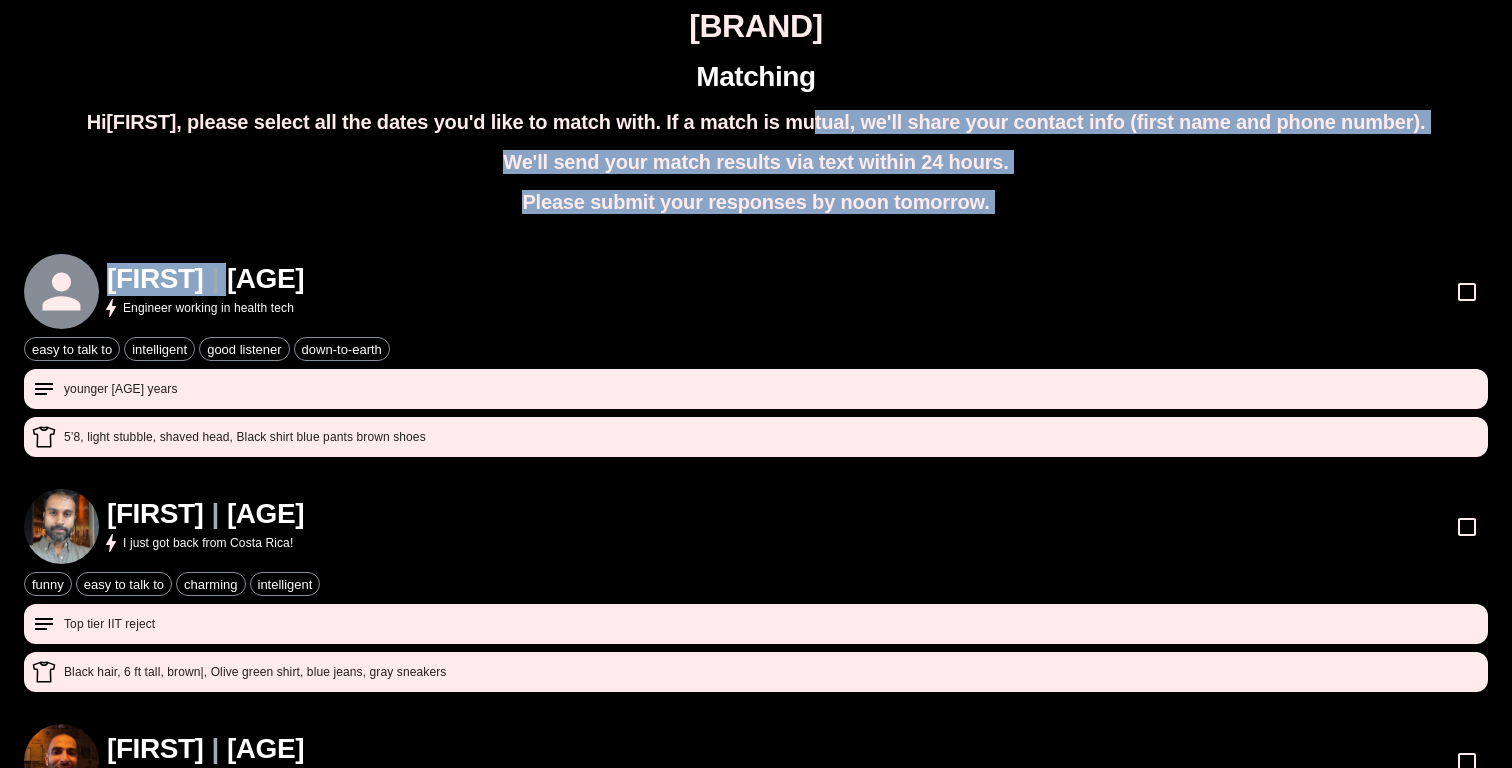 drag, startPoint x: 810, startPoint y: 116, endPoint x: 686, endPoint y: 249, distance: 181.83784 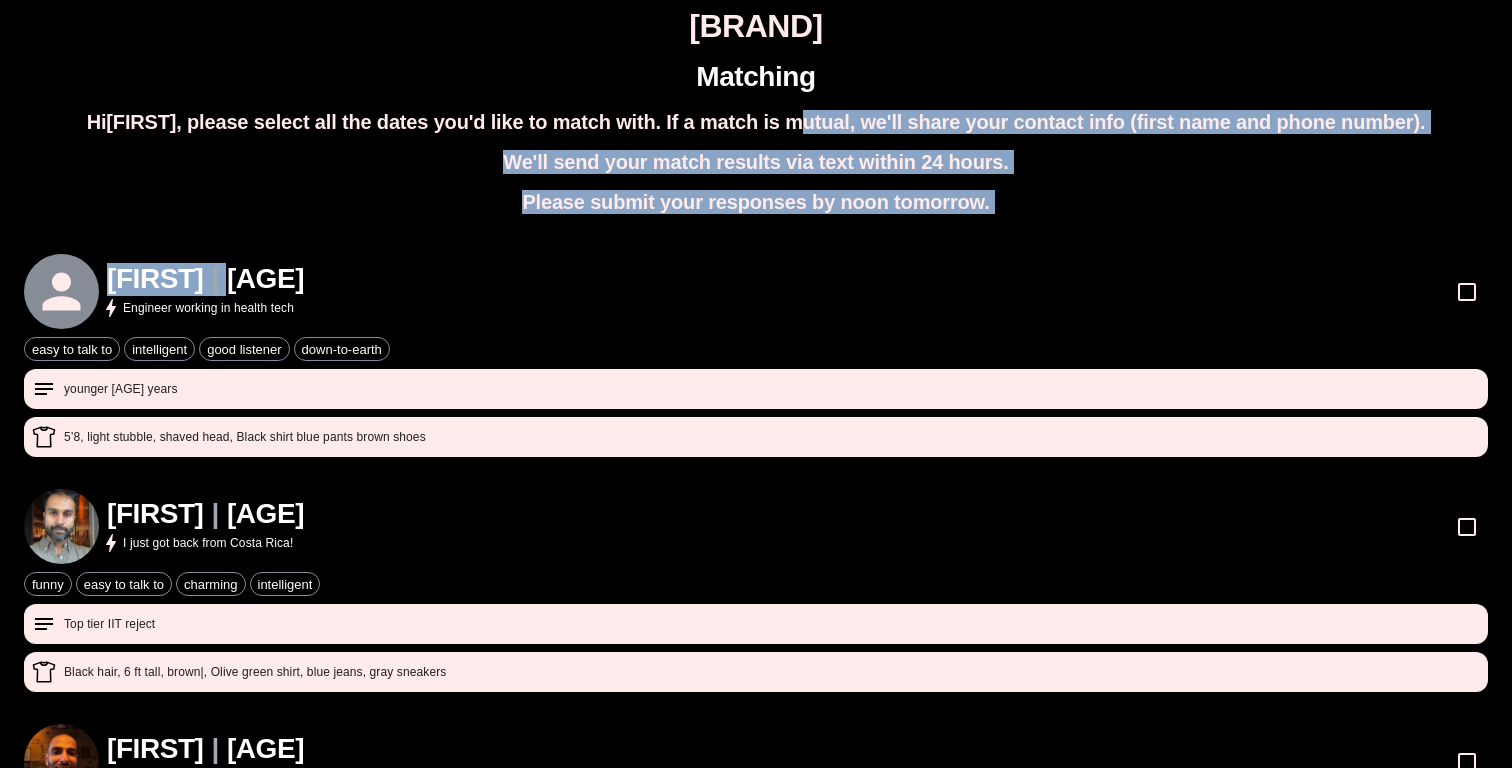 drag, startPoint x: 800, startPoint y: 143, endPoint x: 731, endPoint y: 253, distance: 129.84991 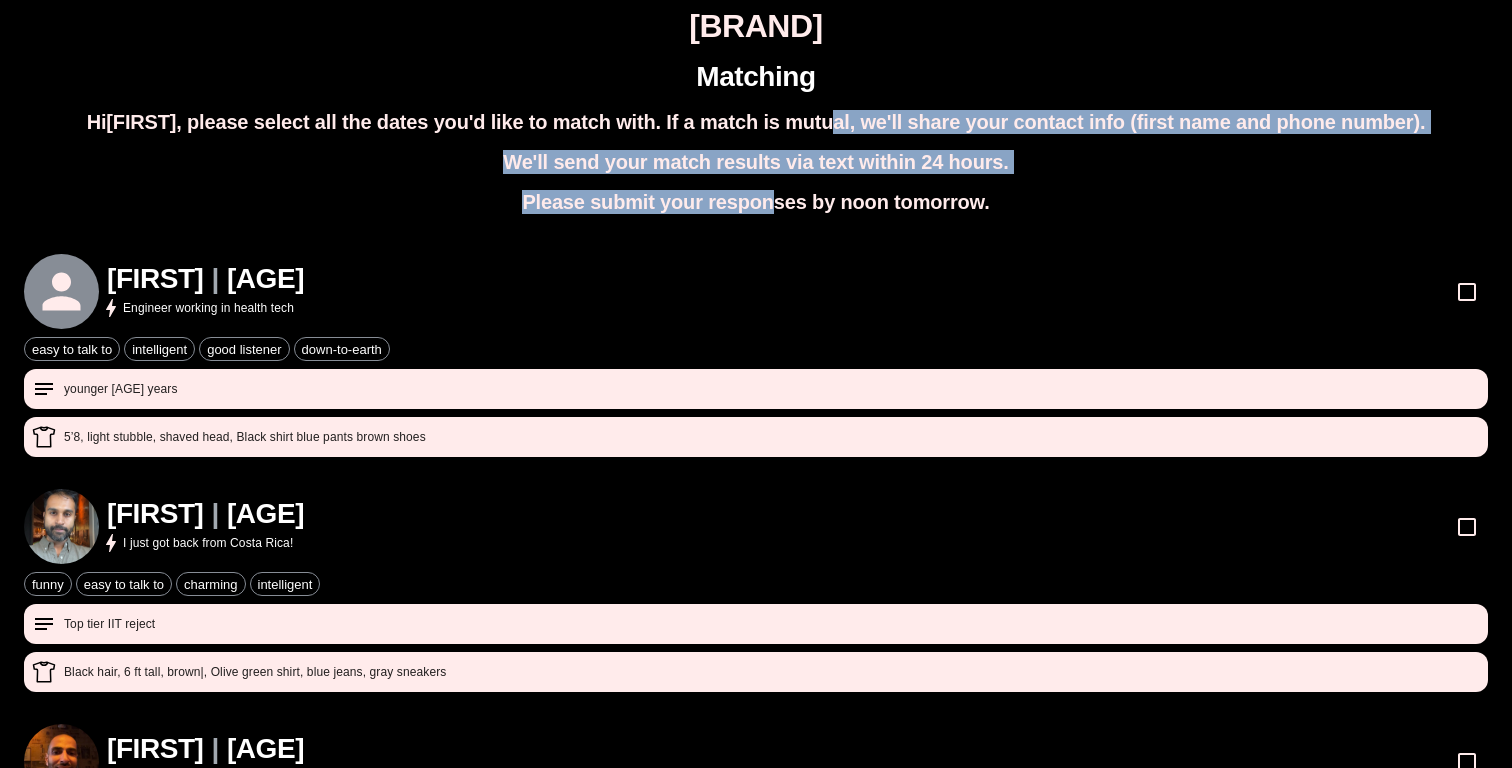 drag, startPoint x: 836, startPoint y: 121, endPoint x: 756, endPoint y: 240, distance: 143.39107 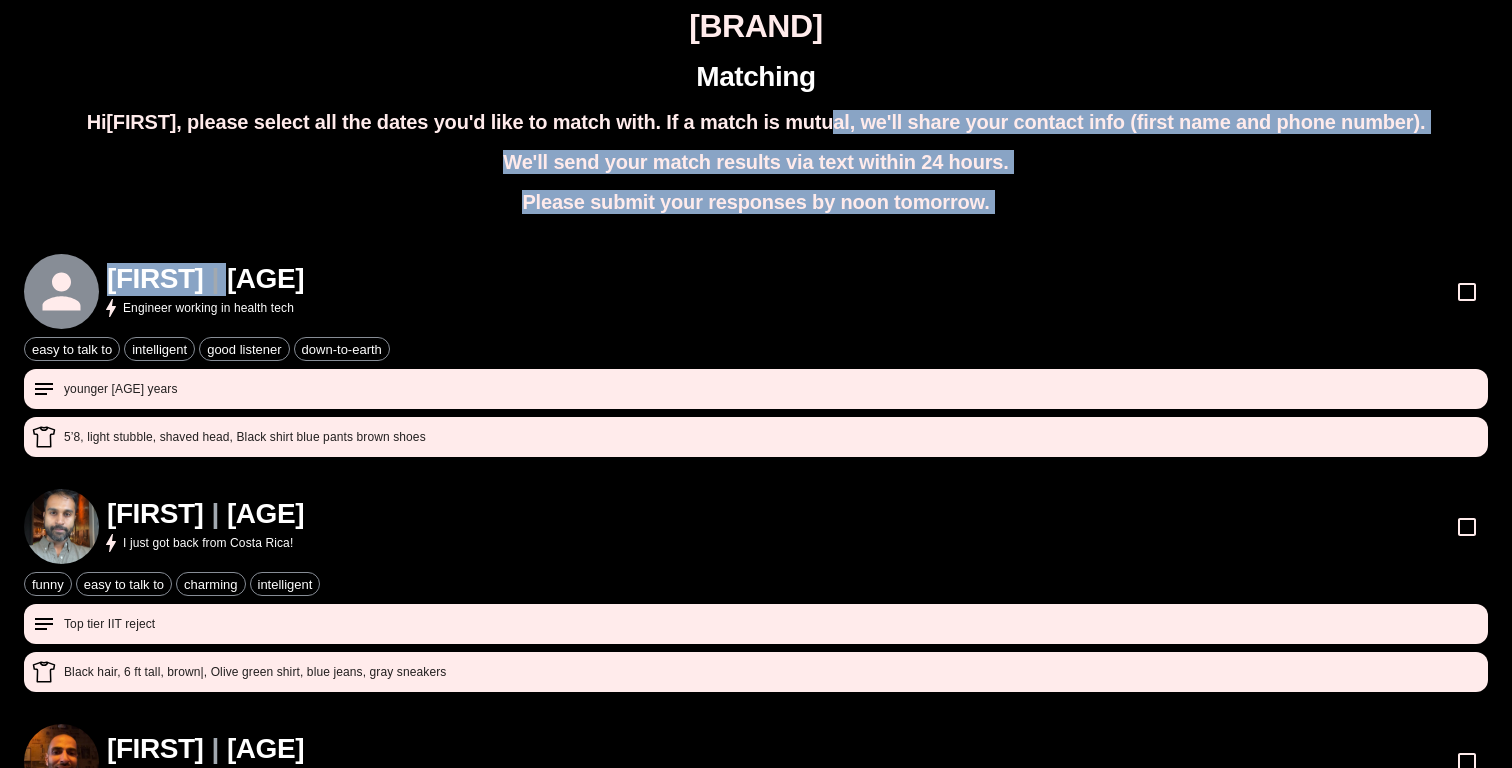 click on "[FIRST] | [AGE] Engineer working in health tech easy to talk to intelligent good listener down-to-earth younger [AGE] years 5’8, light stubble, shaved head , Black shirt blue pants brown shoes [FIRST] | [AGE] I just got back from Costa Rica! funny easy to talk to charming intelligent Top tier IIT reject Black hair, 6 ft tall, brown , Olive green shirt, blue jeans, gray sneakers [FIRST] | [AGE] 🎾🏋️🏃🎵🧘🏽‍♂️🎿🥾 easy to talk to good listener down-to-earth not attracted Shaved head, beard, 5’ 9” , Gray button down, blue pants, brown Chukka boots [FIRST] | [AGE] I recently went backpacking for 8 days! Short black hair, short beard, 5'11" , Dark blue jeans, yellow plaid shirt [FIRST] | [AGE] Dancer by chaos & Baker by accident Black hair, brown skin , Black jeans, Blue Denim Jacket, Boots with red laces, beads on left hand and copper on right [FIRST] | [AGE] Triathlete, metal guitarist easy to talk to good listener down-to-earth caltech grad, fam in evergreen SJ, speaks very fast, nerdy [FIRST] | [AGE]" at bounding box center [756, 928] 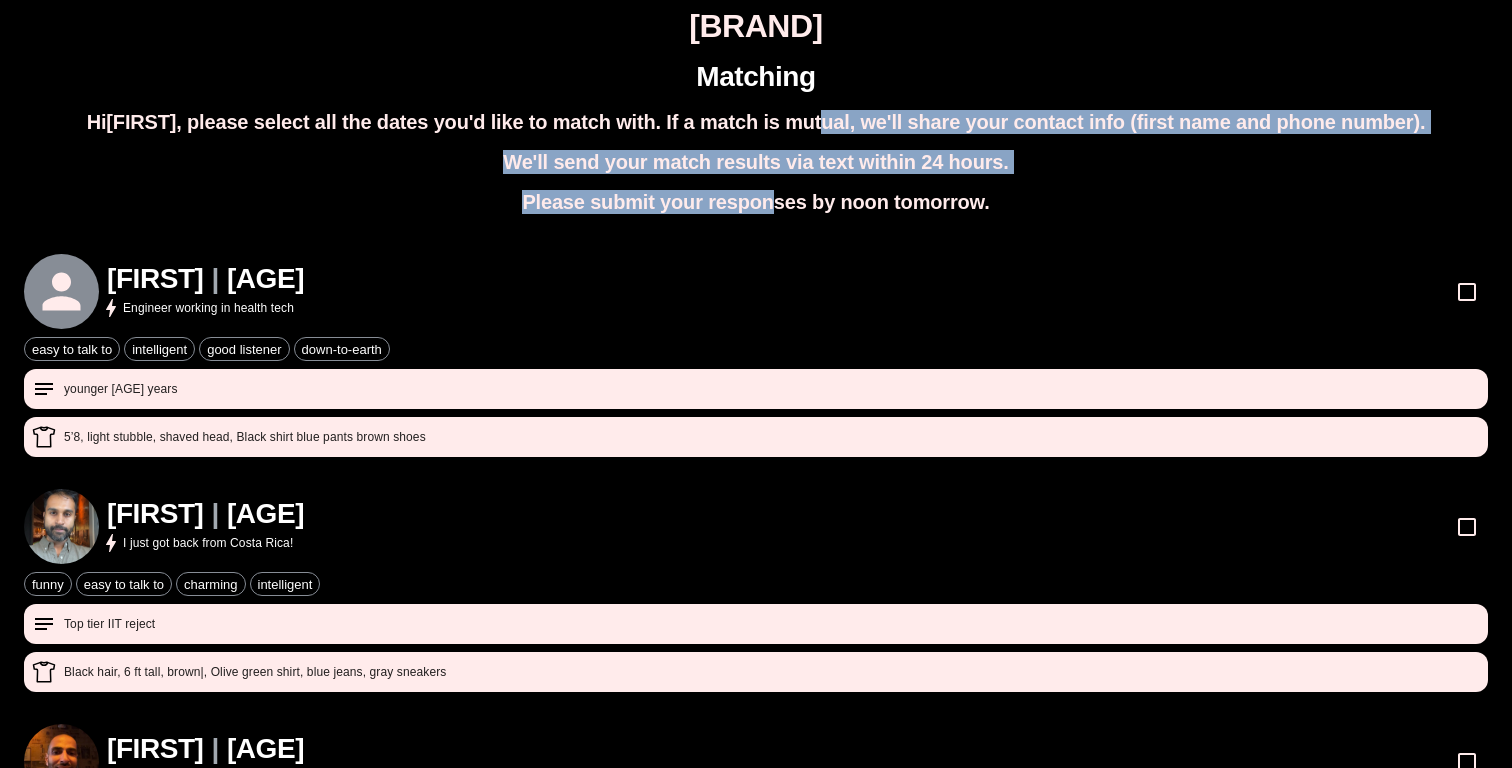 drag, startPoint x: 823, startPoint y: 121, endPoint x: 771, endPoint y: 210, distance: 103.077644 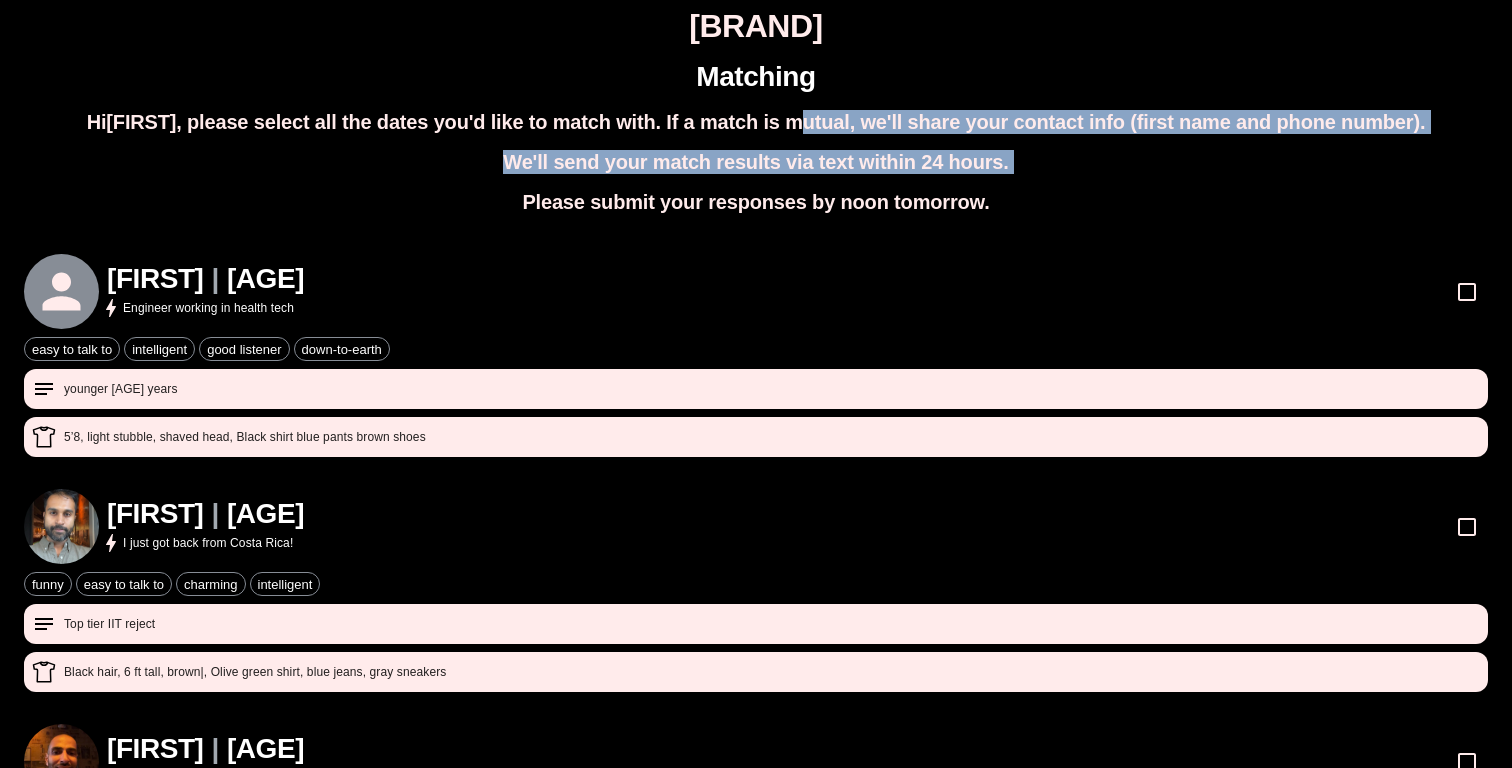 drag, startPoint x: 807, startPoint y: 126, endPoint x: 761, endPoint y: 236, distance: 119.230865 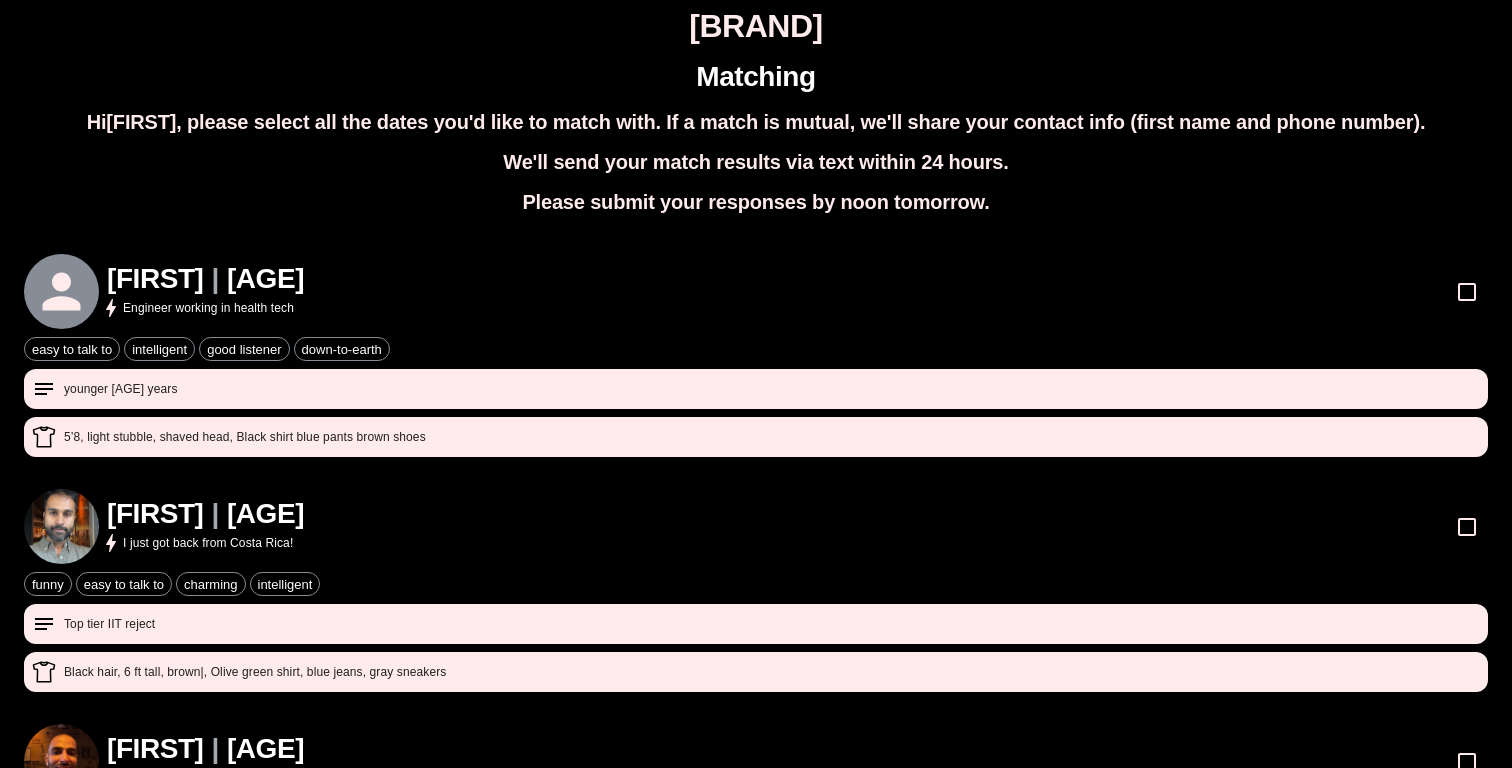 click on "[FIRST] | [AGE] Engineer working in health tech easy to talk to intelligent good listener down-to-earth younger [AGE] years 5’8, light stubble, shaved head , Black shirt blue pants brown shoes [FIRST] | [AGE] I just got back from Costa Rica! funny easy to talk to charming intelligent Top tier IIT reject Black hair, 6 ft tall, brown , Olive green shirt, blue jeans, gray sneakers [FIRST] | [AGE] 🎾🏋️🏃🎵🧘🏽‍♂️🎿🥾 easy to talk to good listener down-to-earth not attracted Shaved head, beard, 5’ 9” , Gray button down, blue pants, brown Chukka boots [FIRST] | [AGE] I recently went backpacking for 8 days! Short black hair, short beard, 5'11" , Dark blue jeans, yellow plaid shirt [FIRST] | [AGE] Dancer by chaos & Baker by accident Black hair, brown skin , Black jeans, Blue Denim Jacket, Boots with red laces, beads on left hand and copper on right [FIRST] | [AGE] Triathlete, metal guitarist easy to talk to good listener down-to-earth caltech grad, fam in evergreen SJ, speaks very fast, nerdy [FIRST] | [AGE]" at bounding box center (756, 928) 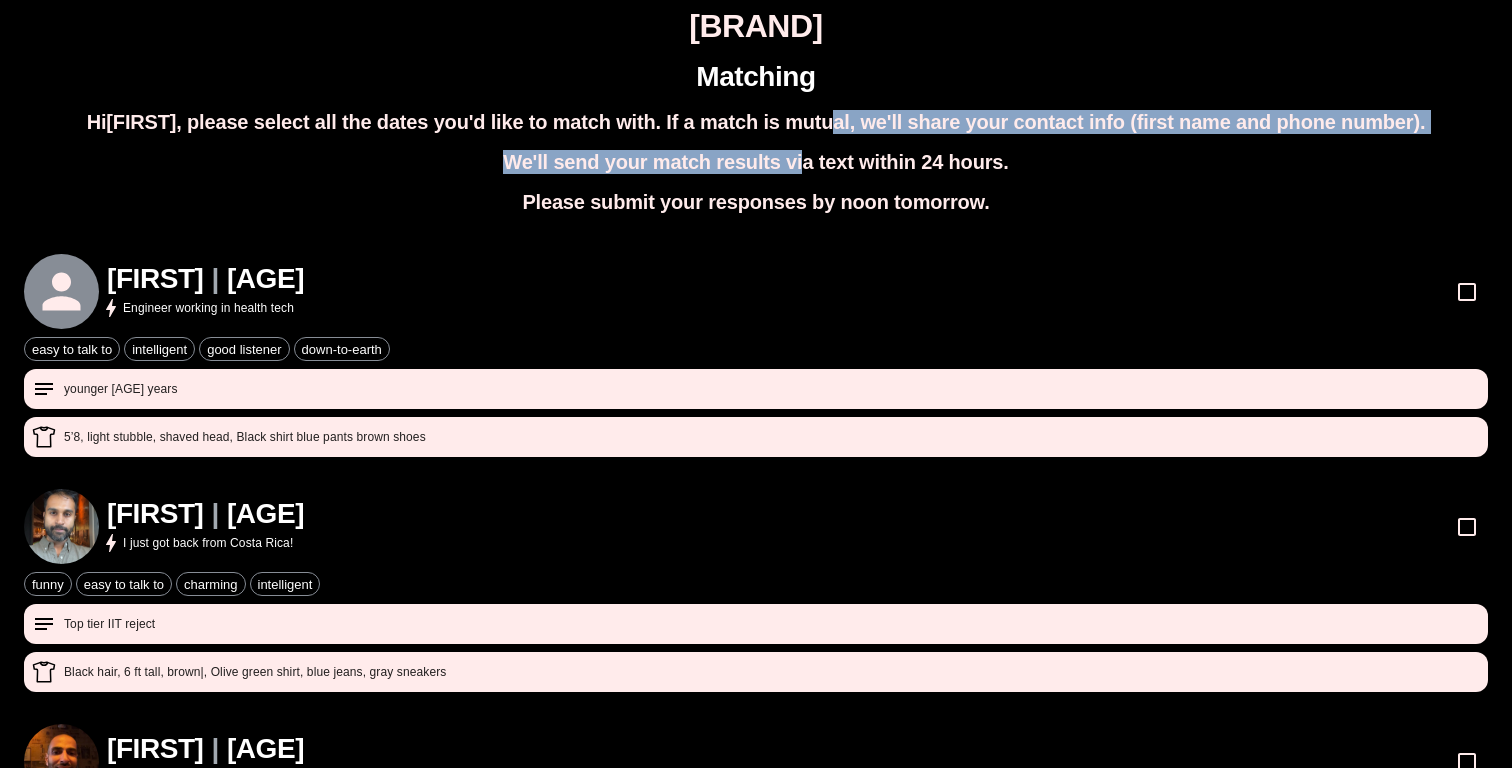 drag, startPoint x: 831, startPoint y: 118, endPoint x: 767, endPoint y: 227, distance: 126.40016 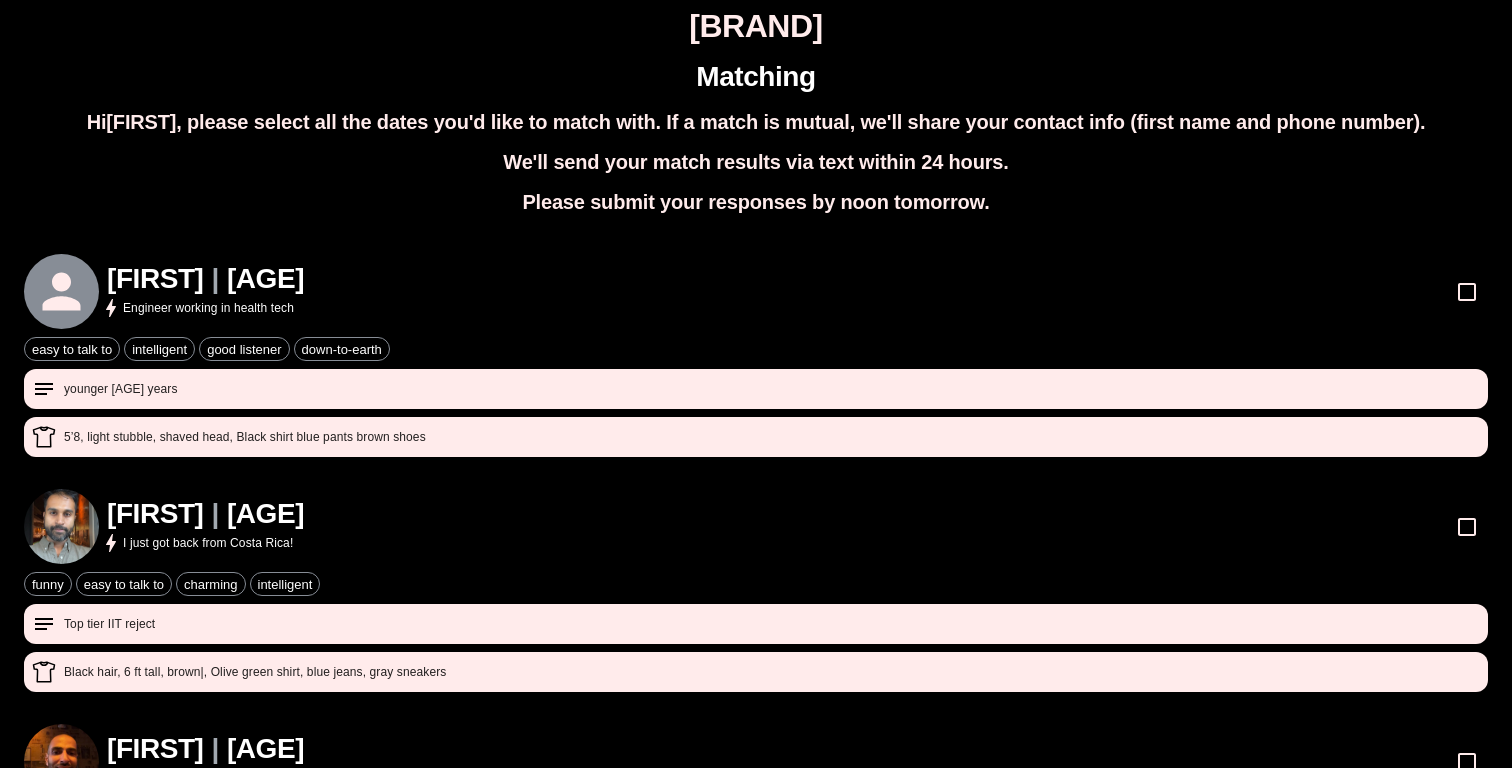 click on "Matching Hi [FIRST] , please select all the dates you'd like to match with. If a match is mutual, we'll share your contact info (first name and phone number). We'll send your match results via text within 24 hours. Please submit your responses by noon tomorrow. [FIRST] | [AGE] Engineer working in health tech easy to talk to intelligent good listener down-to-earth younger [AGE] years 5’8, light stubble, shaved head , Black shirt blue pants brown shoes [FIRST] | [AGE] I just got back from Costa Rica! funny easy to talk to charming intelligent Top tier IIT reject Black hair, 6 ft tall, brown , Olive green shirt, blue jeans, gray sneakers [FIRST] | [AGE] 🎾🏋️🏃🎵🧘🏽‍♂️🎿🥾 easy to talk to good listener down-to-earth not attracted Shaved head, beard, 5’ 9” , Gray button down, blue pants, brown Chukka boots [FIRST] | [AGE] I recently went backpacking for 8 days! Short black hair, short beard, 5'11" , Dark blue jeans, yellow plaid shirt [FIRST] | [AGE] Dancer by chaos & Baker by accident [FIRST] | [AGE] [FIRST]" at bounding box center (756, 881) 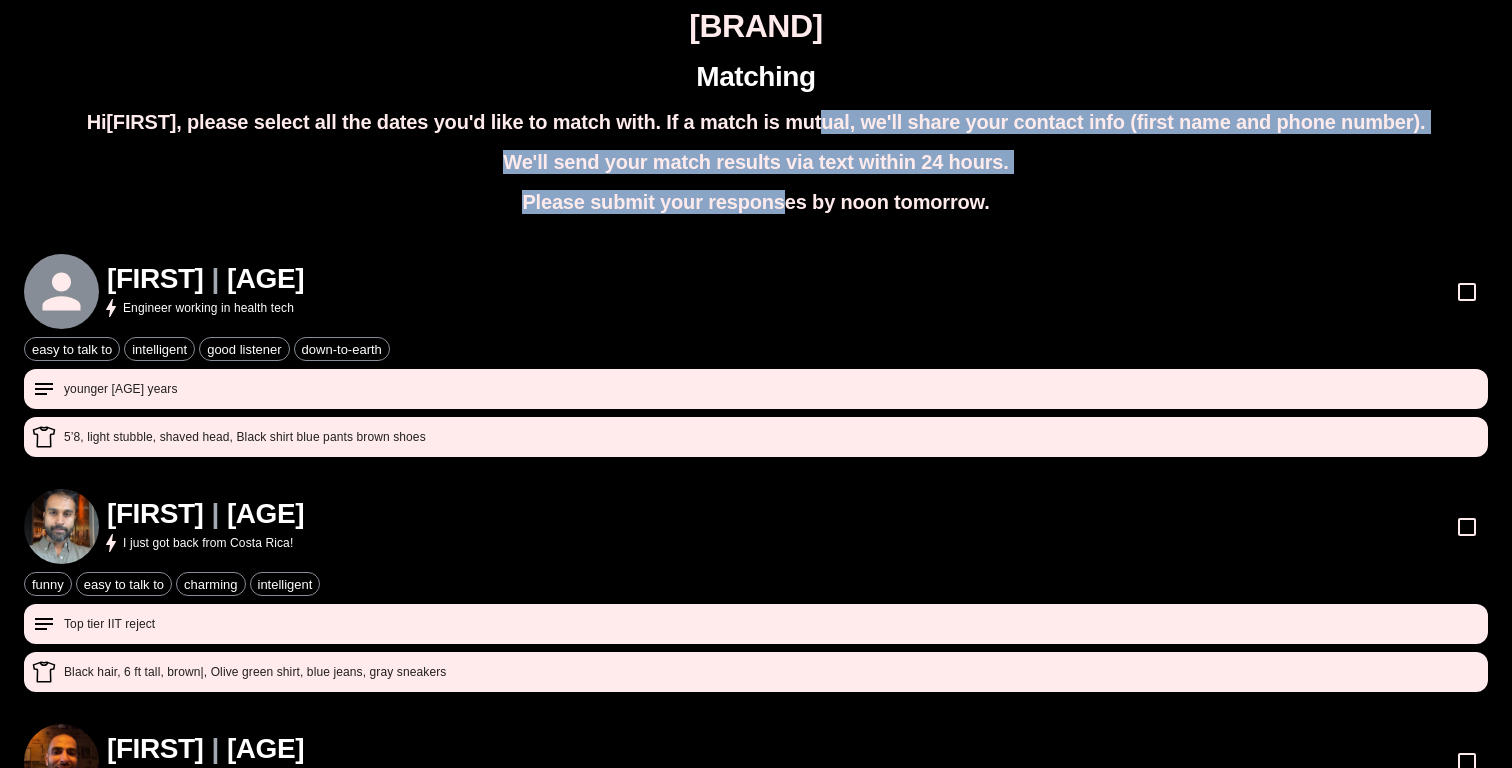 drag, startPoint x: 819, startPoint y: 132, endPoint x: 761, endPoint y: 264, distance: 144.18044 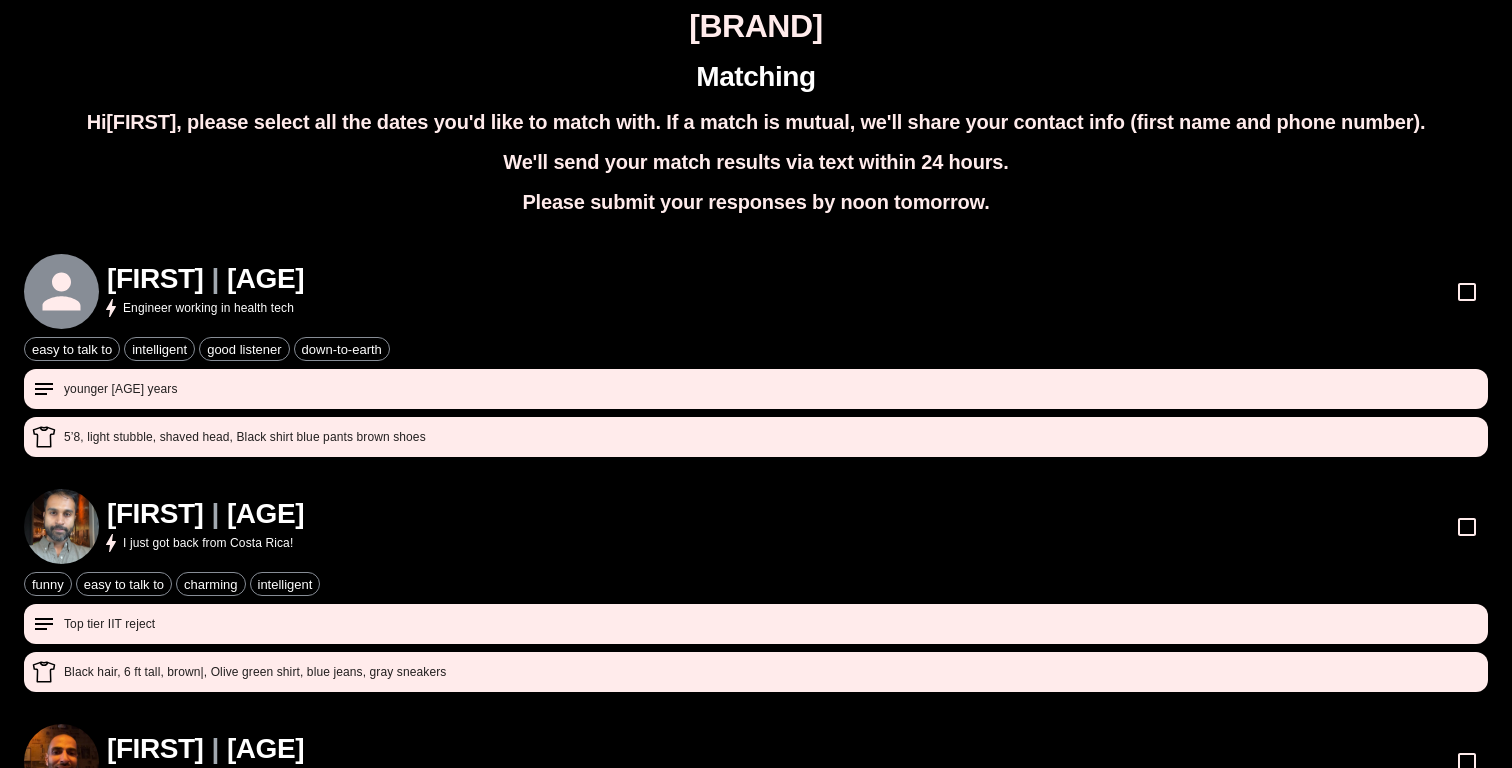 click on "[FIRST] | [AGE] Engineer working in health tech" at bounding box center (756, 291) 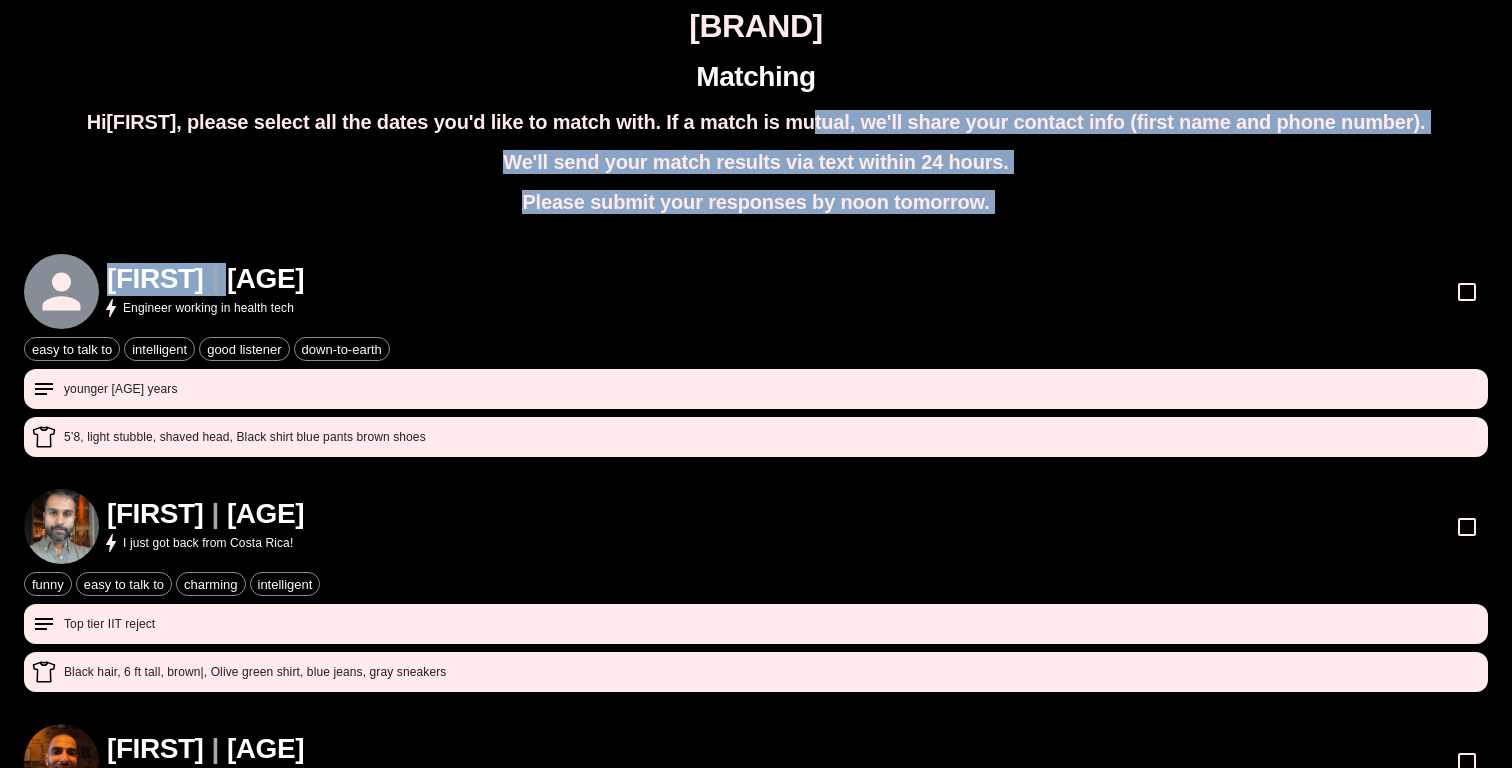 drag, startPoint x: 803, startPoint y: 143, endPoint x: 744, endPoint y: 241, distance: 114.38969 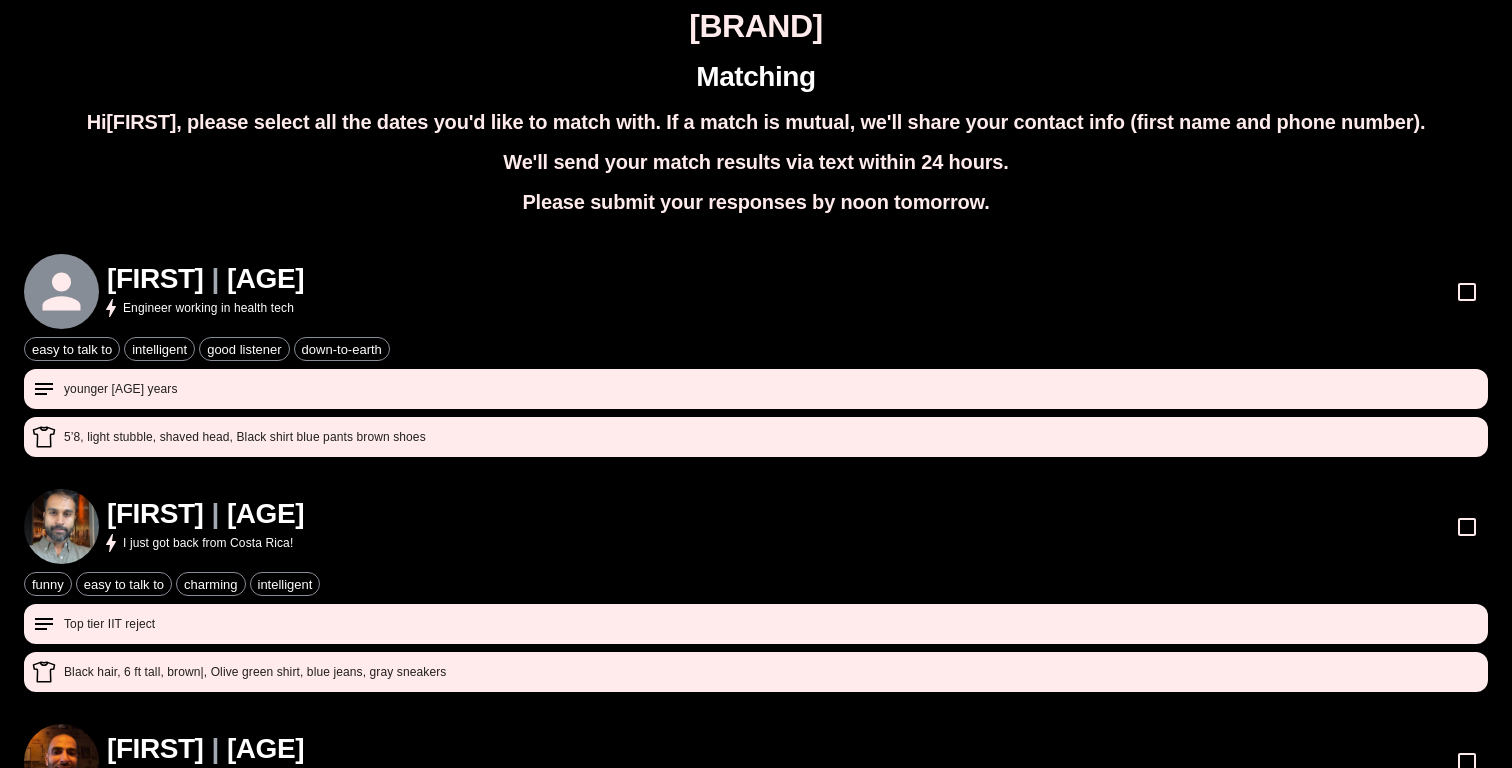 click on "[FIRST] | [AGE] Engineer working in health tech" at bounding box center [756, 291] 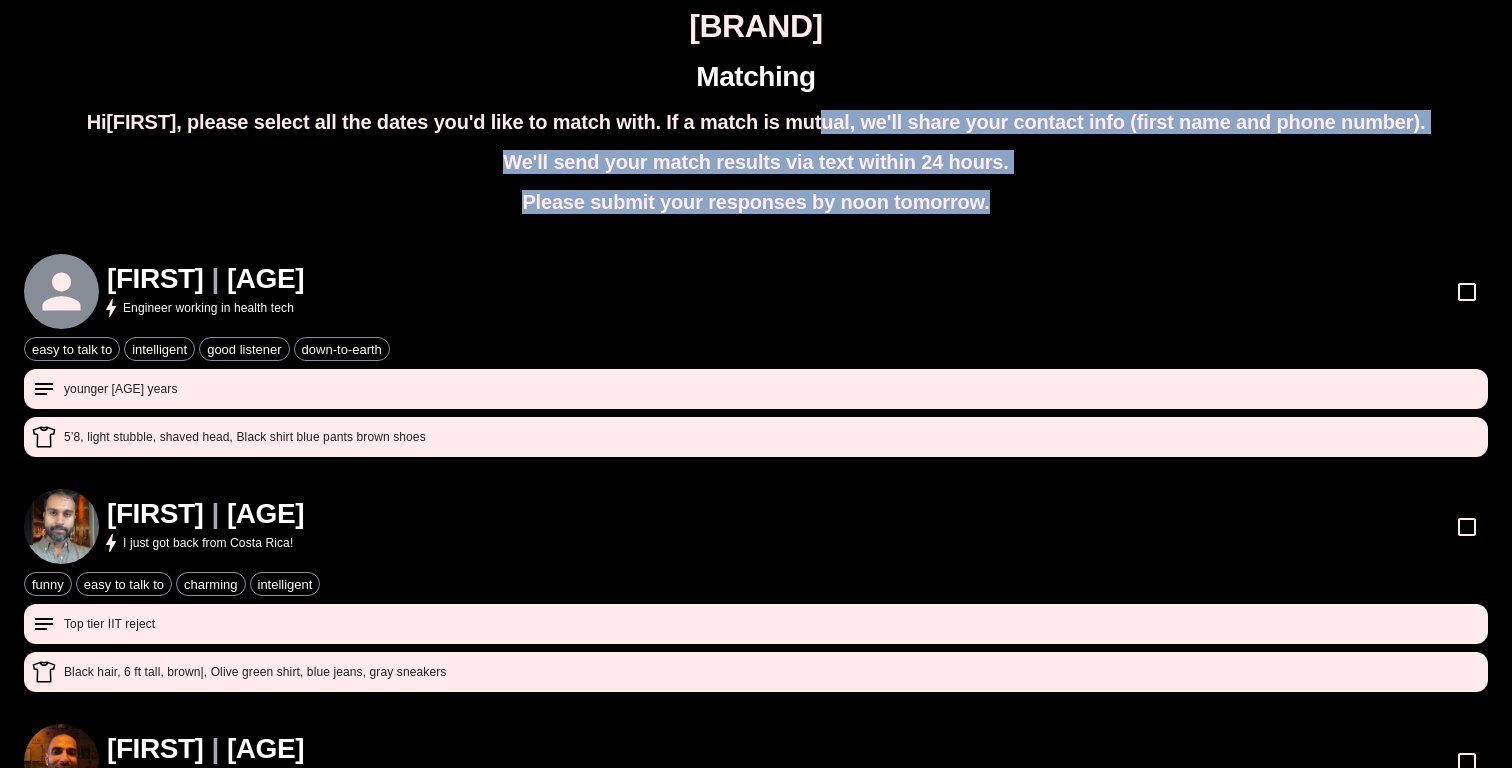 drag, startPoint x: 820, startPoint y: 133, endPoint x: 754, endPoint y: 231, distance: 118.15244 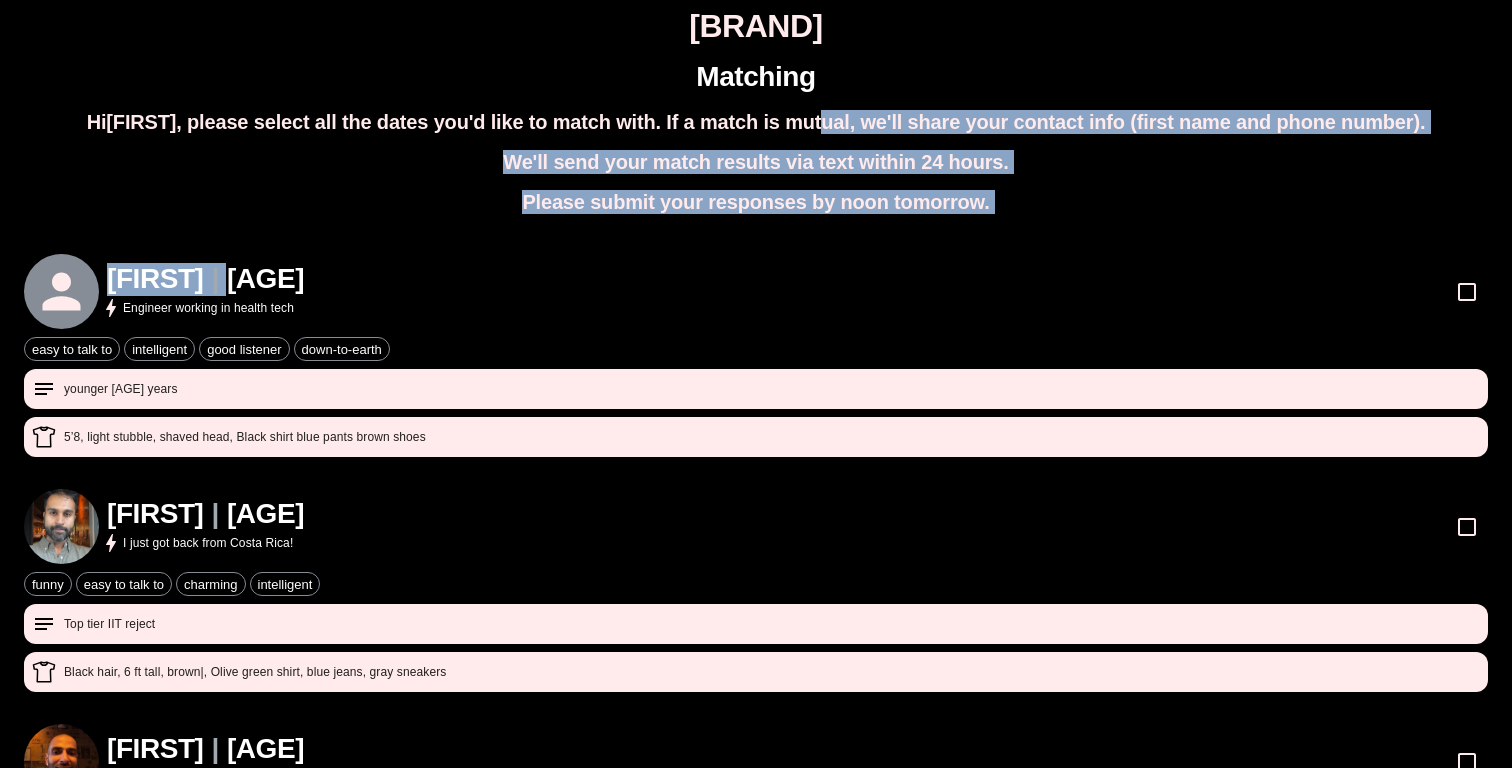 click on "[FIRST] | [AGE] Engineer working in health tech easy to talk to intelligent good listener down-to-earth younger [AGE] years 5’8, light stubble, shaved head , Black shirt blue pants brown shoes [FIRST] | [AGE] I just got back from Costa Rica! funny easy to talk to charming intelligent Top tier IIT reject Black hair, 6 ft tall, brown , Olive green shirt, blue jeans, gray sneakers [FIRST] | [AGE] 🎾🏋️🏃🎵🧘🏽‍♂️🎿🥾 easy to talk to good listener down-to-earth not attracted Shaved head, beard, 5’ 9” , Gray button down, blue pants, brown Chukka boots [FIRST] | [AGE] I recently went backpacking for 8 days! Short black hair, short beard, 5'11" , Dark blue jeans, yellow plaid shirt [FIRST] | [AGE] Dancer by chaos & Baker by accident Black hair, brown skin , Black jeans, Blue Denim Jacket, Boots with red laces, beads on left hand and copper on right [FIRST] | [AGE] Triathlete, metal guitarist easy to talk to good listener down-to-earth caltech grad, fam in evergreen SJ, speaks very fast, nerdy [FIRST] | [AGE]" at bounding box center [756, 928] 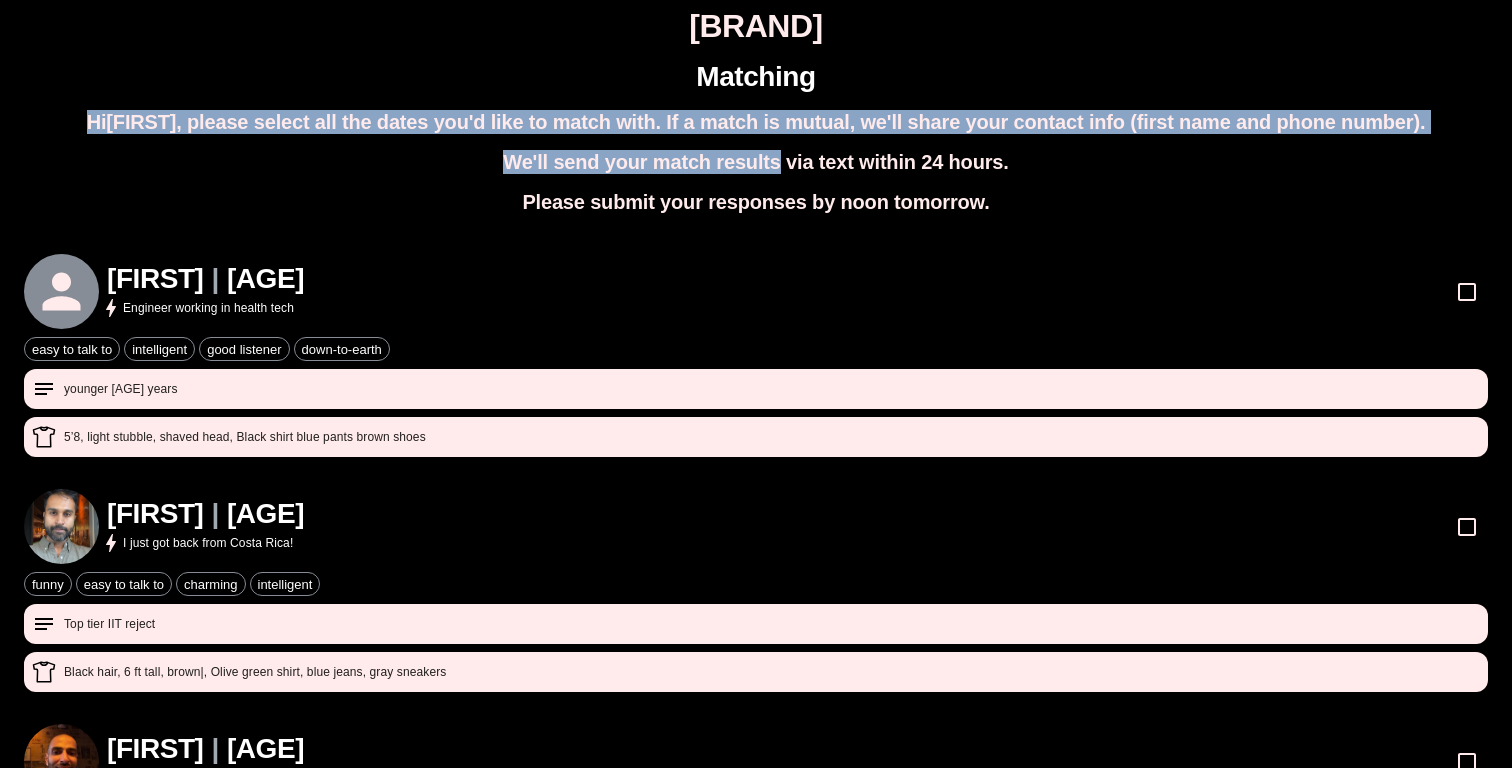 drag, startPoint x: 812, startPoint y: 103, endPoint x: 727, endPoint y: 264, distance: 182.06042 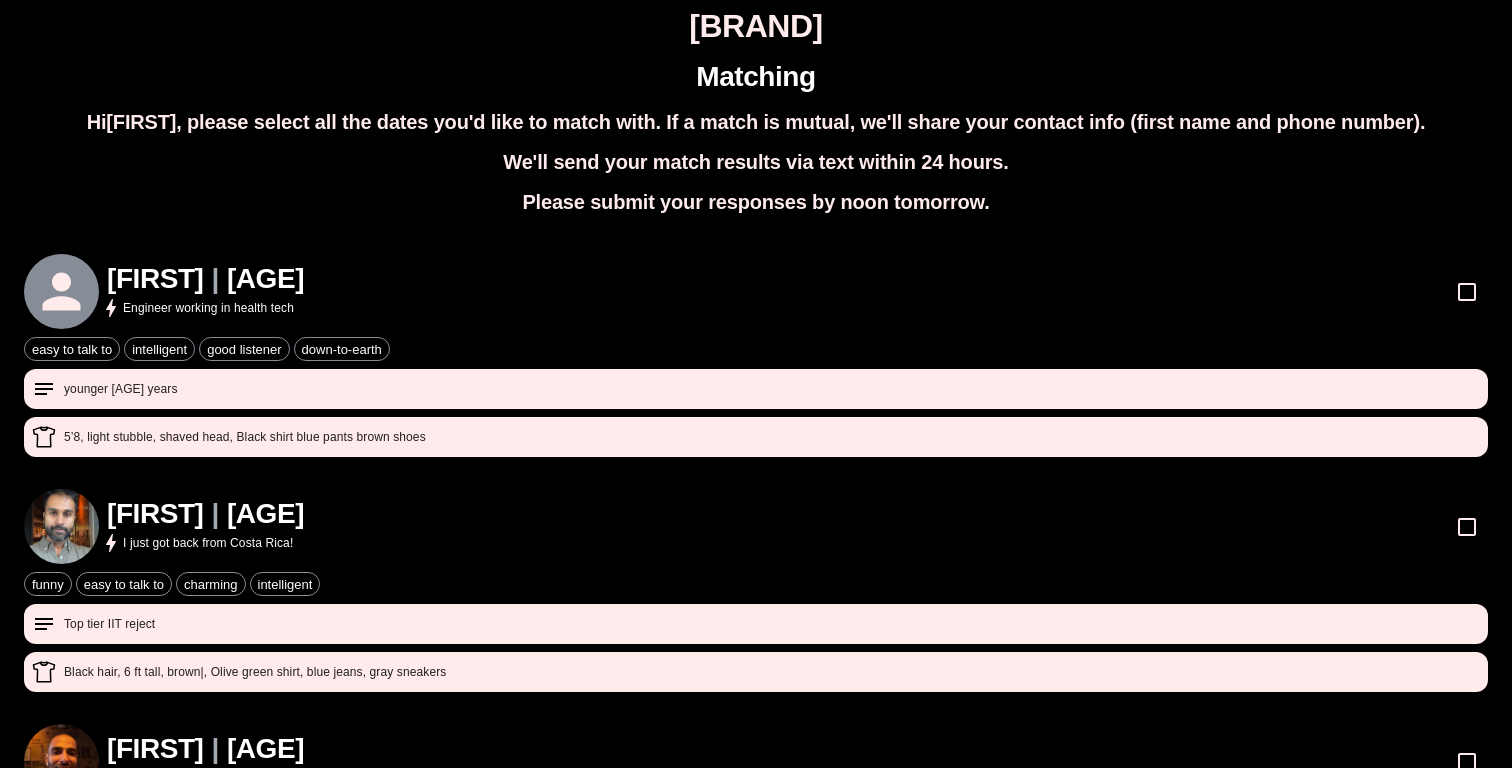 click on "[FIRST] | [AGE] Engineer working in health tech" at bounding box center (756, 291) 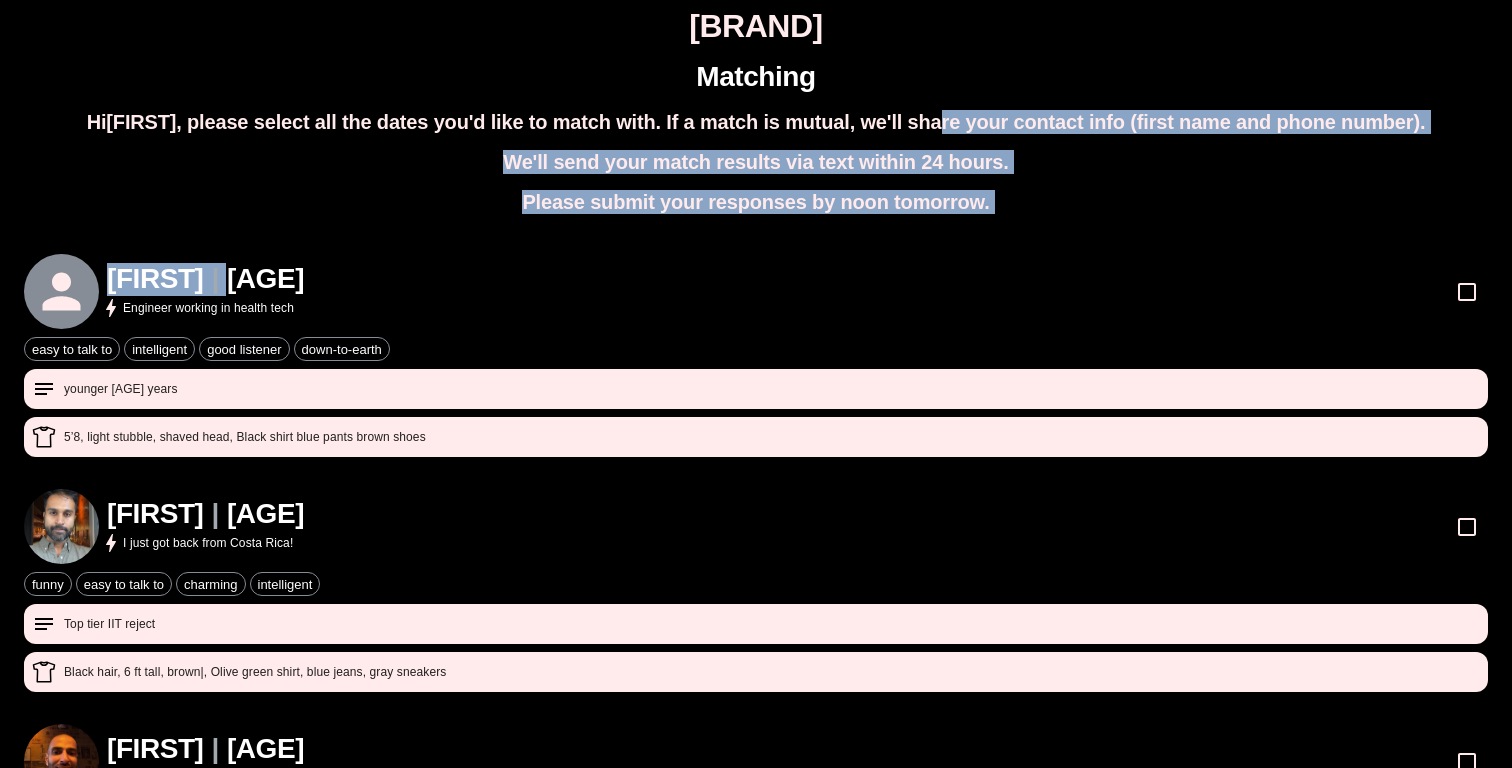 drag, startPoint x: 937, startPoint y: 114, endPoint x: 825, endPoint y: 303, distance: 219.69296 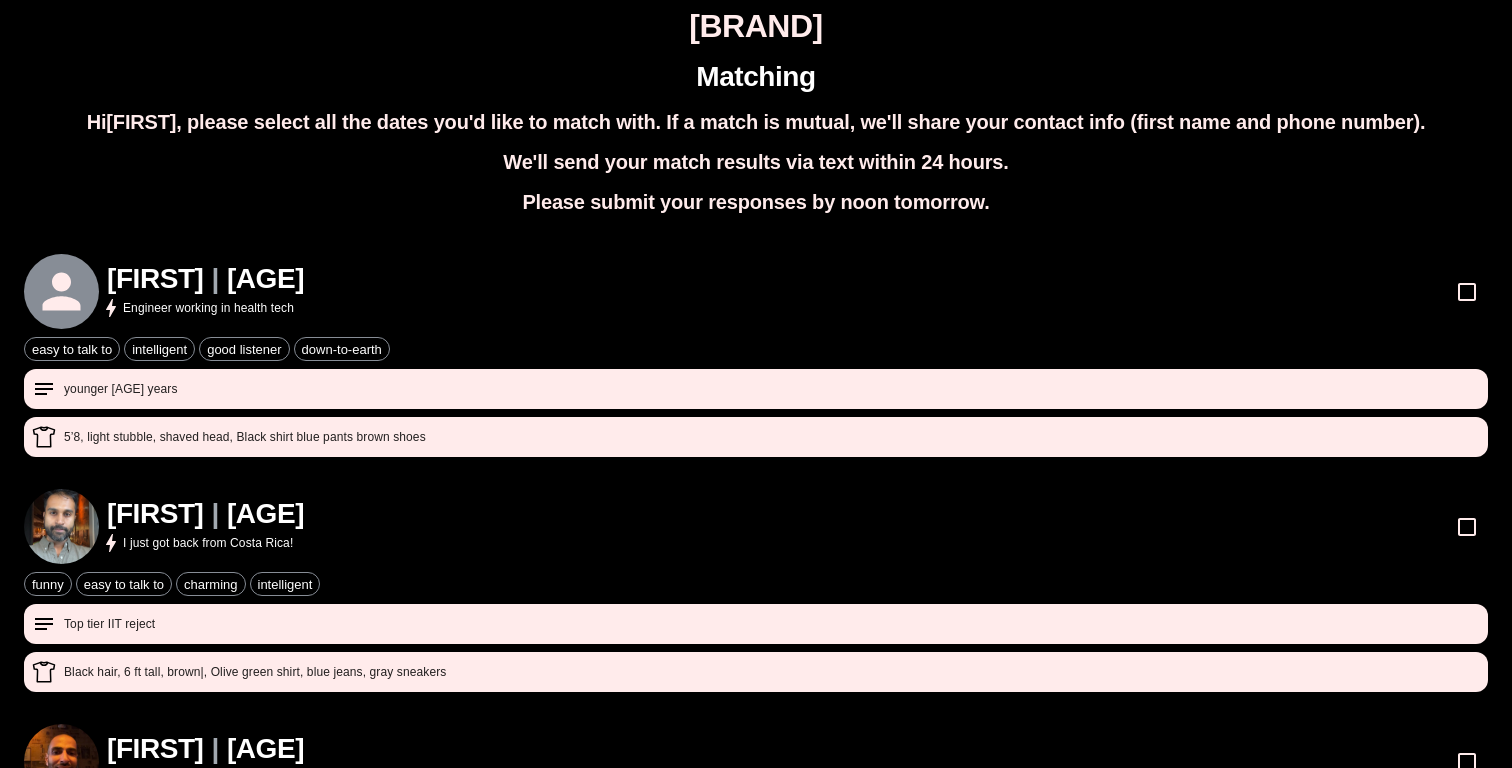 click on "[FIRST] | [AGE] Engineer working in health tech" at bounding box center [756, 291] 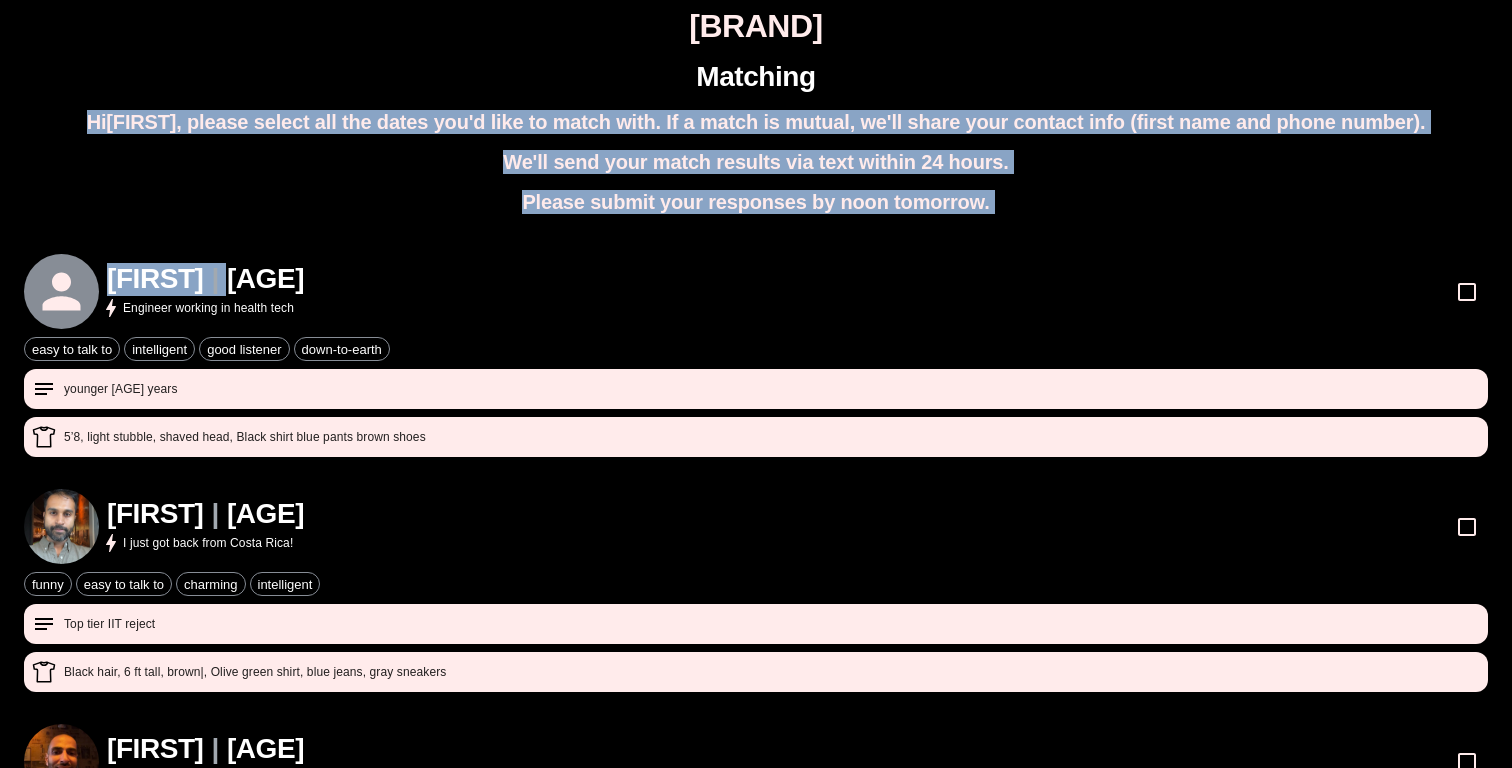 drag, startPoint x: 933, startPoint y: 97, endPoint x: 795, endPoint y: 286, distance: 234.01923 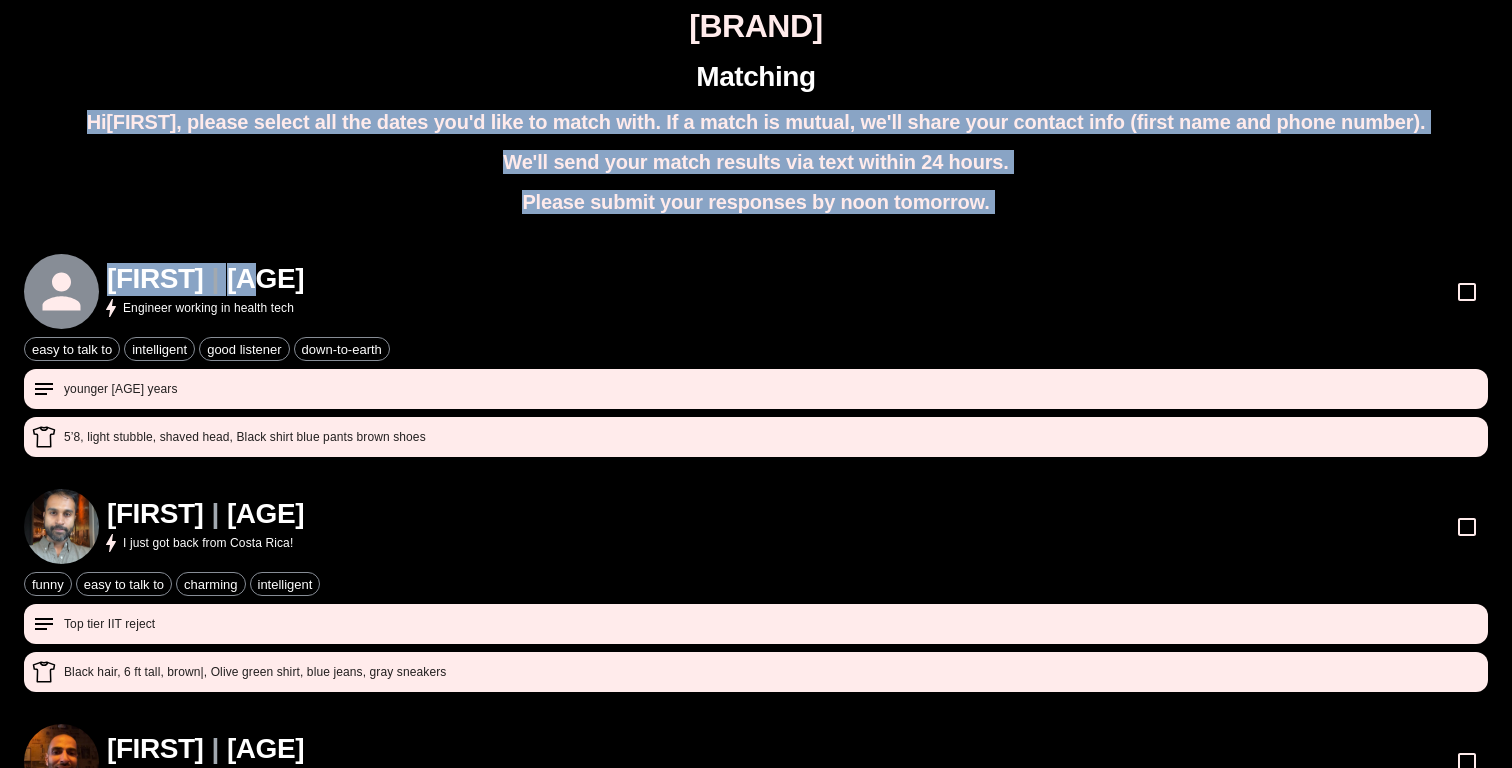 click on "[FIRST] | [AGE] Engineer working in health tech" at bounding box center [756, 291] 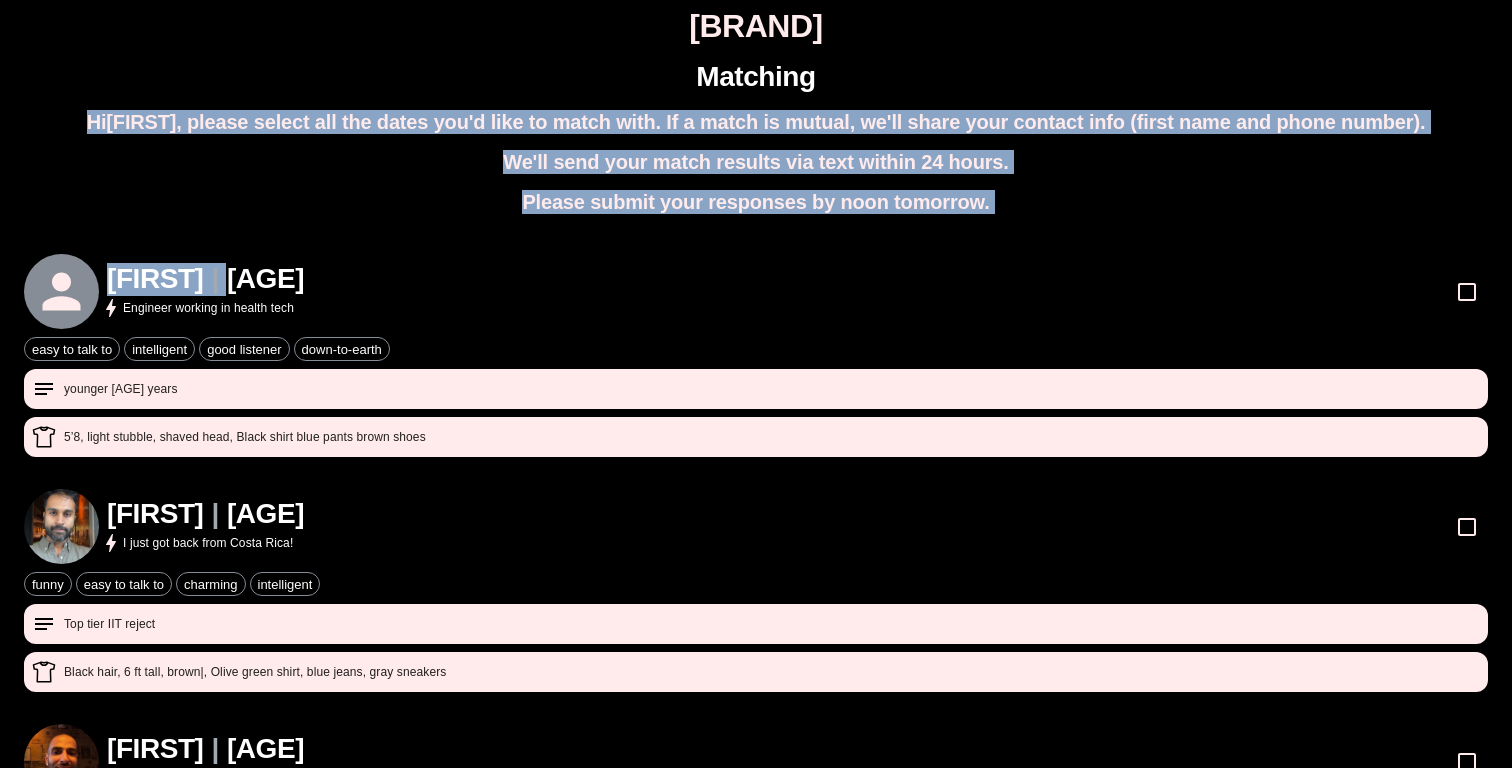 drag, startPoint x: 932, startPoint y: 131, endPoint x: 836, endPoint y: 271, distance: 169.75276 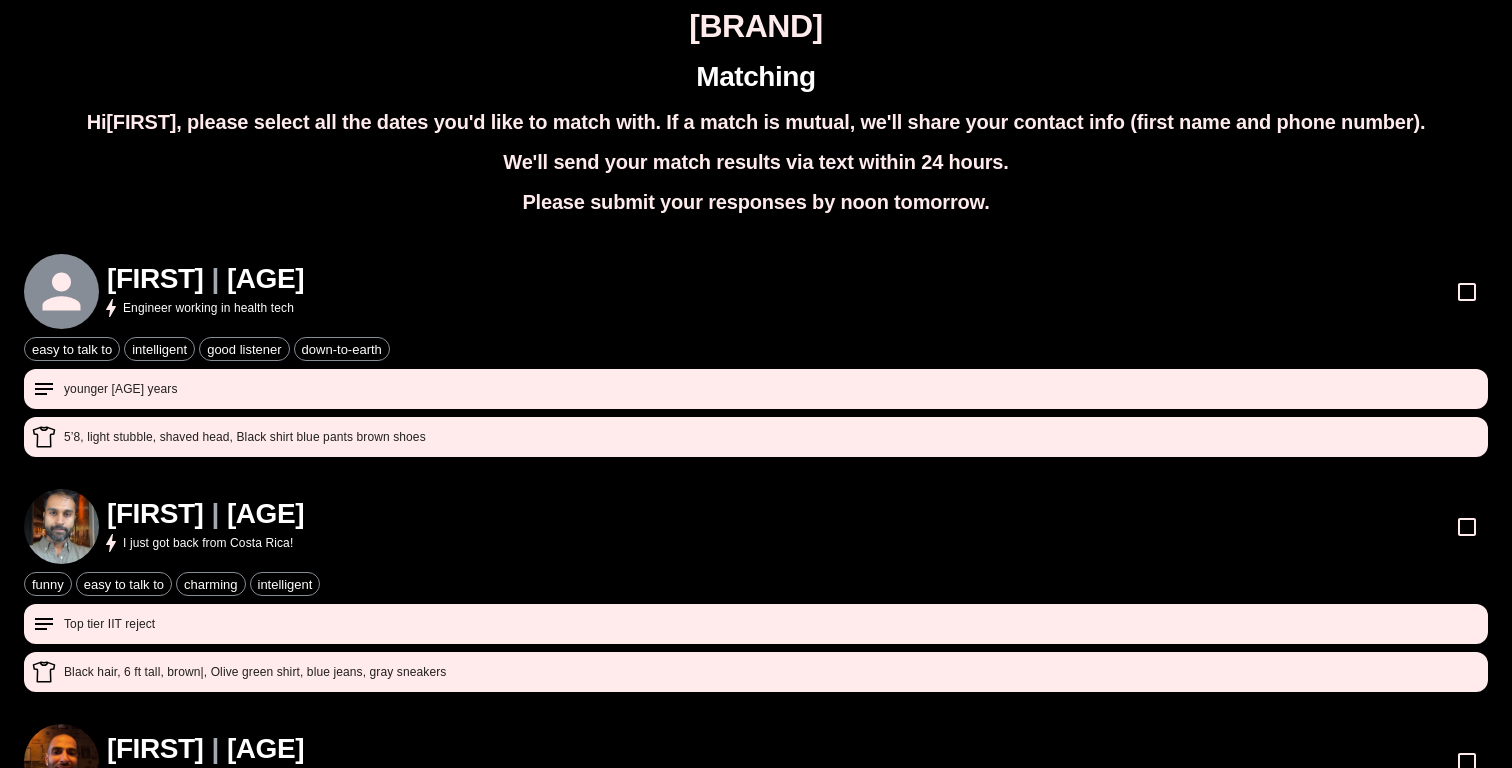 click on "[FIRST] | [AGE] Engineer working in health tech" at bounding box center [756, 291] 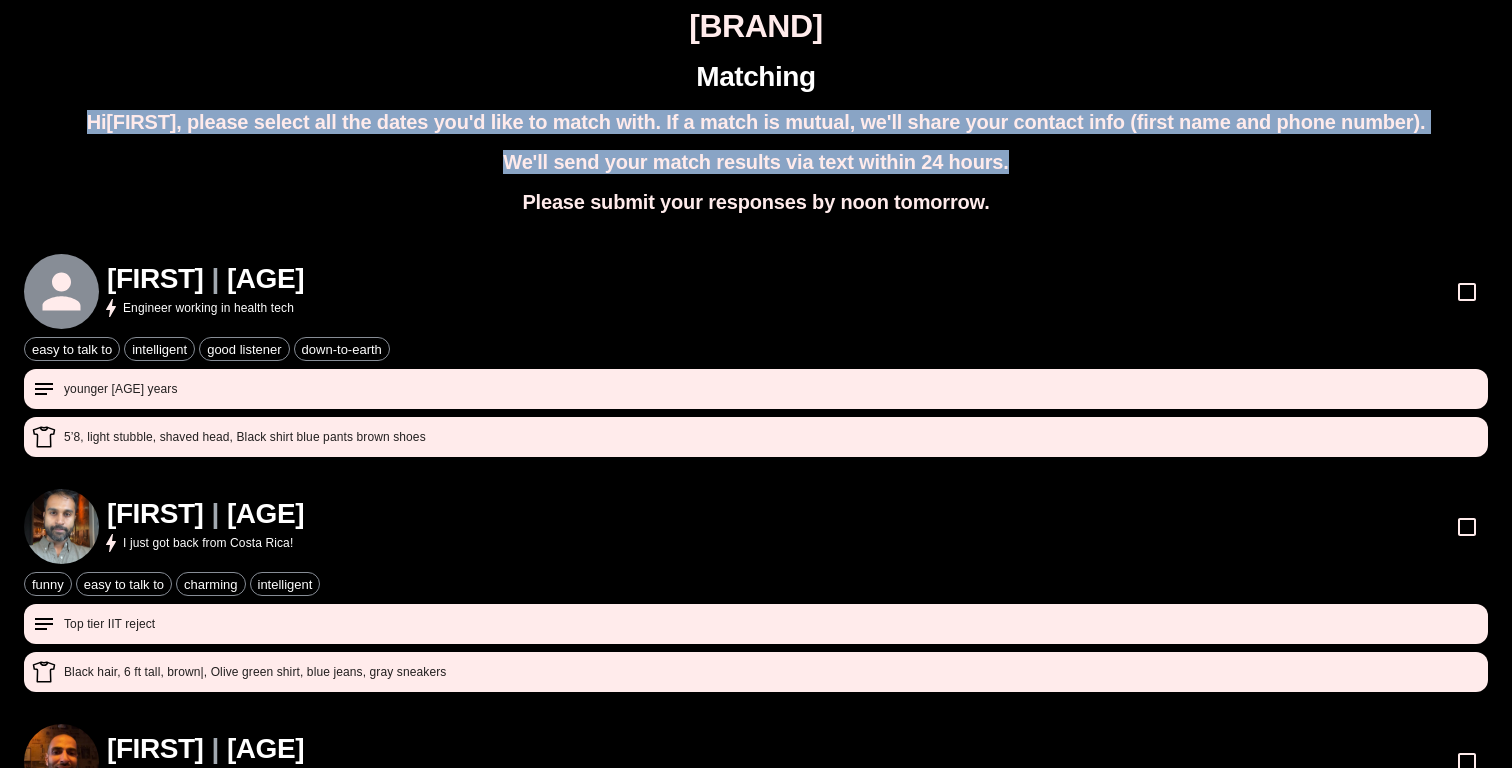 click on "Matching Hi [FIRST] , please select all the dates you'd like to match with. If a match is mutual, we'll share your contact info (first name and phone number). We'll send your match results via text within 24 hours. Please submit your responses by noon tomorrow. [FIRST] | [AGE] Engineer working in health tech easy to talk to intelligent good listener down-to-earth younger [AGE] years 5’8, light stubble, shaved head , Black shirt blue pants brown shoes [FIRST] | [AGE] I just got back from Costa Rica! funny easy to talk to charming intelligent Top tier IIT reject Black hair, 6 ft tall, brown , Olive green shirt, blue jeans, gray sneakers [FIRST] | [AGE] 🎾🏋️🏃🎵🧘🏽‍♂️🎿🥾 easy to talk to good listener down-to-earth not attracted Shaved head, beard, 5’ 9” , Gray button down, blue pants, brown Chukka boots [FIRST] | [AGE] I recently went backpacking for 8 days! Short black hair, short beard, 5'11" , Dark blue jeans, yellow plaid shirt [FIRST] | [AGE] Dancer by chaos & Baker by accident [FIRST] | [AGE] [FIRST]" at bounding box center [756, 881] 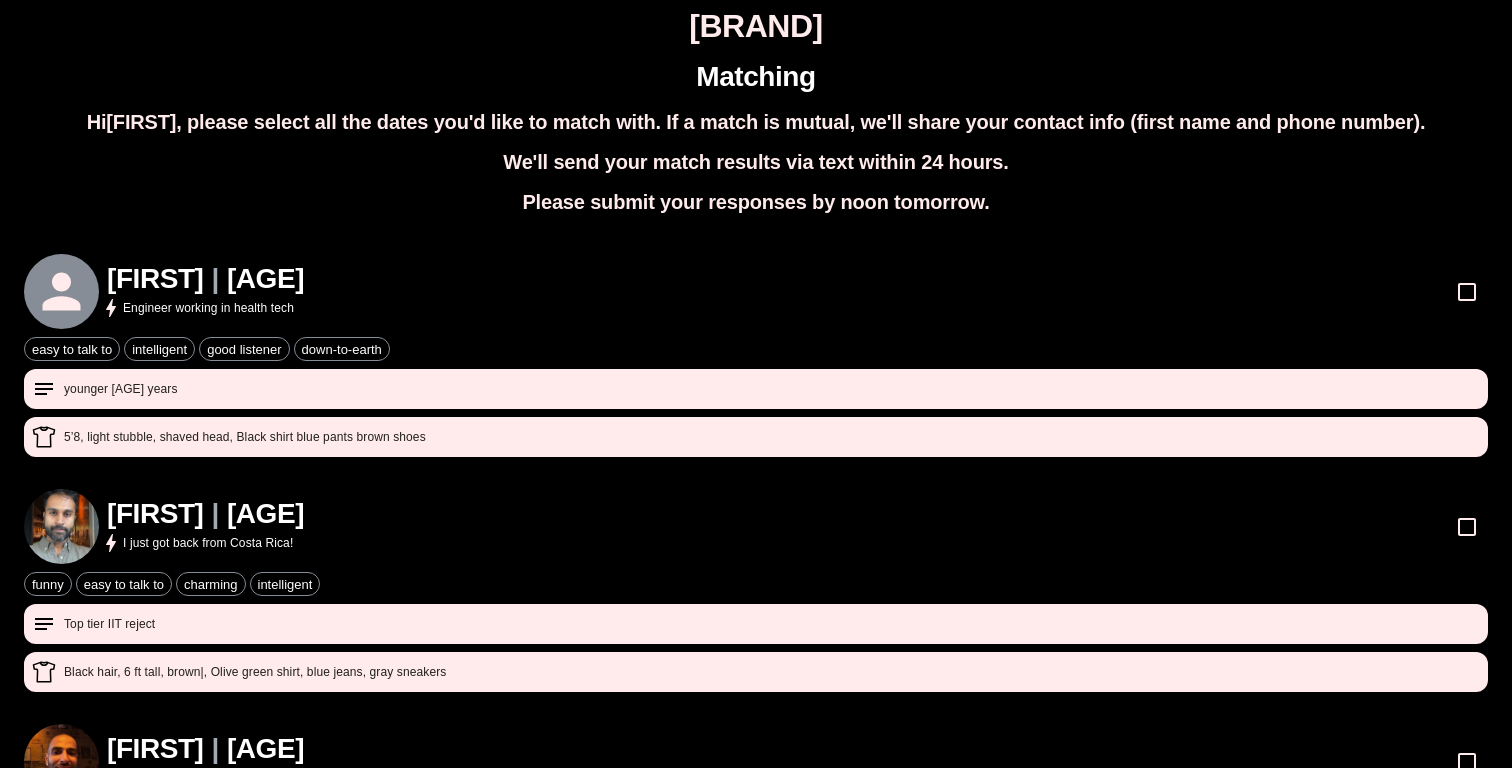click on "[FIRST] | [AGE] Engineer working in health tech easy to talk to intelligent good listener down-to-earth younger [AGE] years 5’8, light stubble, shaved head , Black shirt blue pants brown shoes [FIRST] | [AGE] I just got back from Costa Rica! funny easy to talk to charming intelligent Top tier IIT reject Black hair, 6 ft tall, brown , Olive green shirt, blue jeans, gray sneakers [FIRST] | [AGE] 🎾🏋️🏃🎵🧘🏽‍♂️🎿🥾 easy to talk to good listener down-to-earth not attracted Shaved head, beard, 5’ 9” , Gray button down, blue pants, brown Chukka boots [FIRST] | [AGE] I recently went backpacking for 8 days! Short black hair, short beard, 5'11" , Dark blue jeans, yellow plaid shirt [FIRST] | [AGE] Dancer by chaos & Baker by accident Black hair, brown skin , Black jeans, Blue Denim Jacket, Boots with red laces, beads on left hand and copper on right [FIRST] | [AGE] Triathlete, metal guitarist easy to talk to good listener down-to-earth caltech grad, fam in evergreen SJ, speaks very fast, nerdy [FIRST] | [AGE]" at bounding box center [756, 928] 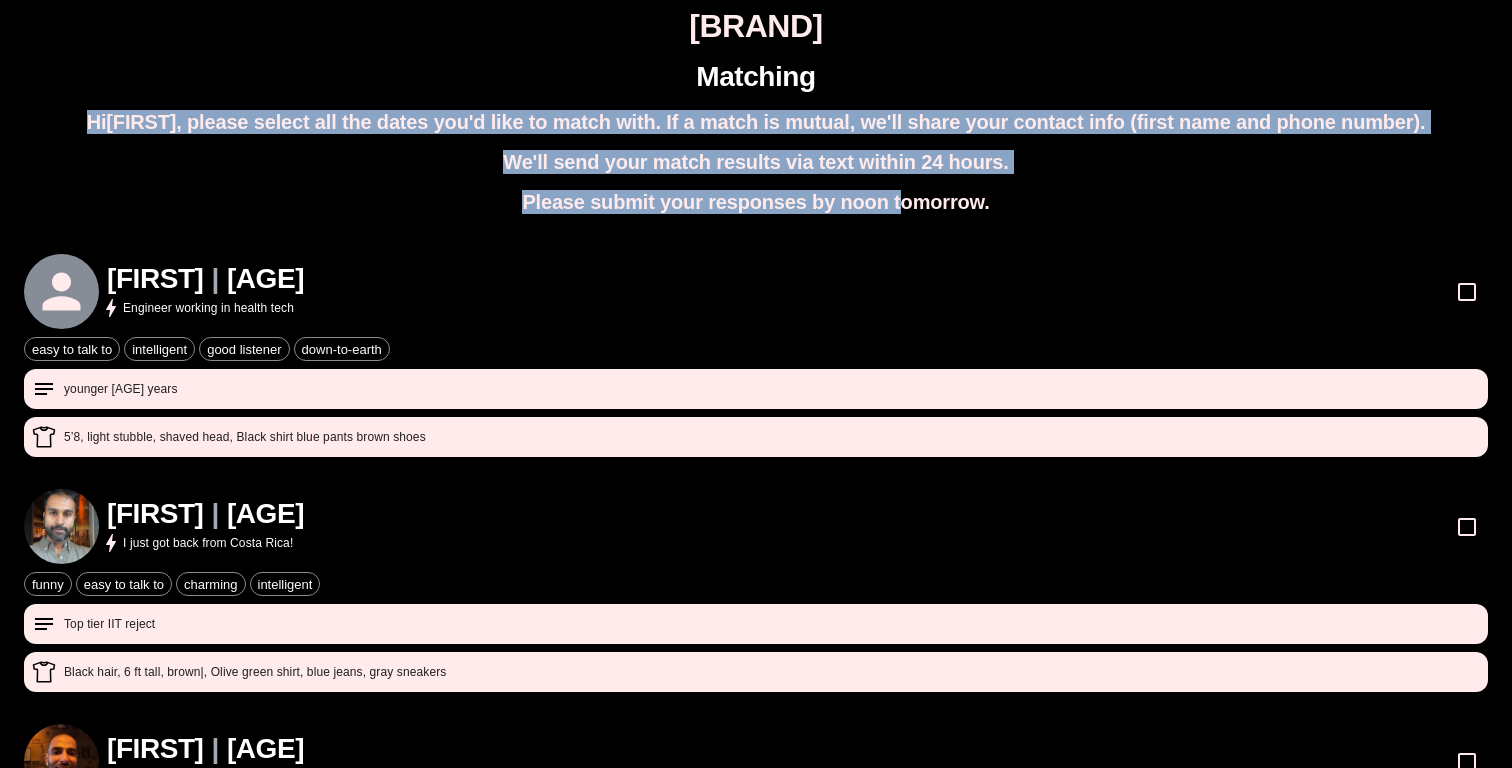 drag, startPoint x: 961, startPoint y: 100, endPoint x: 873, endPoint y: 242, distance: 167.05687 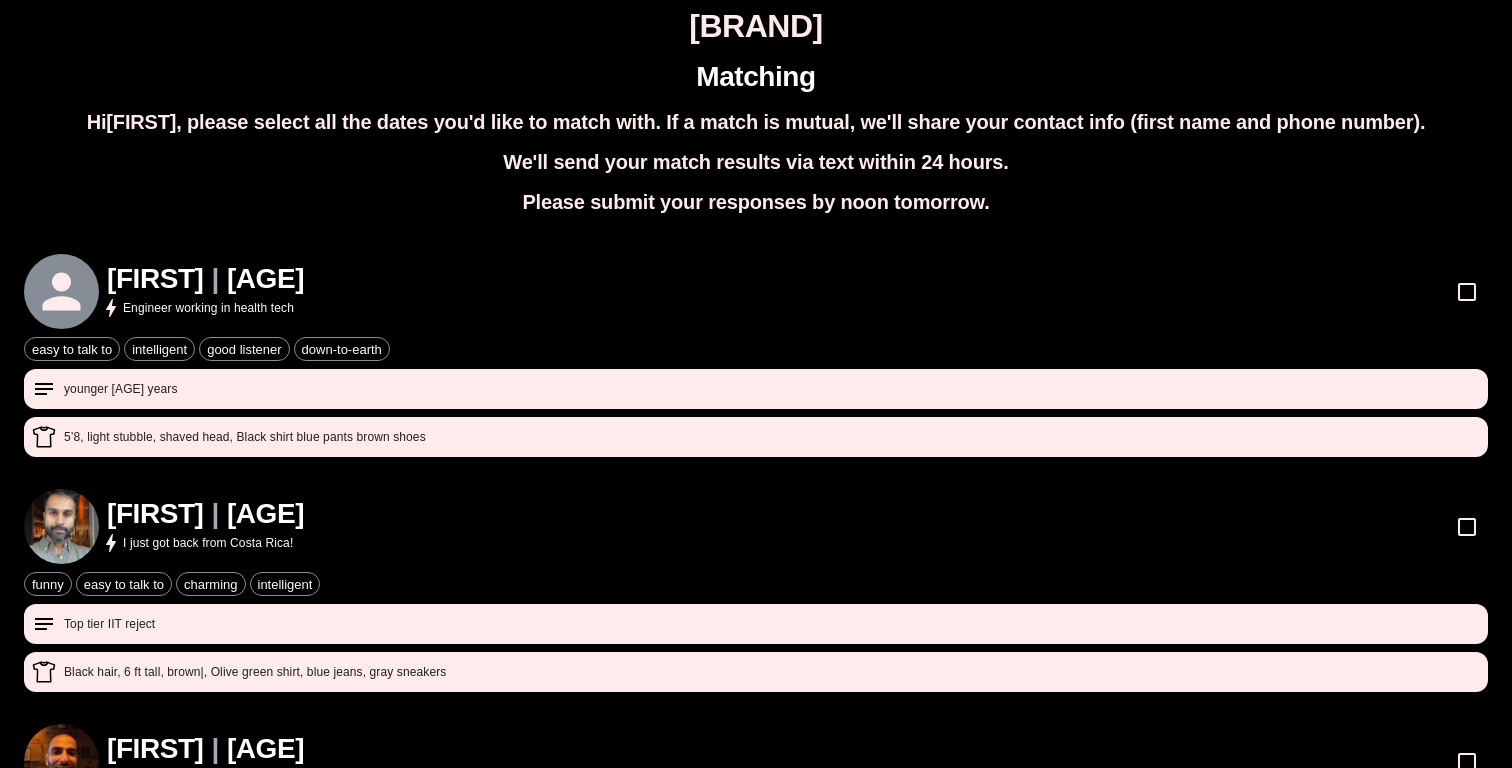 click on "[FIRST] | [AGE] Engineer working in health tech easy to talk to intelligent good listener down-to-earth younger [AGE] years 5’8, light stubble, shaved head , Black shirt blue pants brown shoes [FIRST] | [AGE] I just got back from Costa Rica! funny easy to talk to charming intelligent Top tier IIT reject Black hair, 6 ft tall, brown , Olive green shirt, blue jeans, gray sneakers [FIRST] | [AGE] 🎾🏋️🏃🎵🧘🏽‍♂️🎿🥾 easy to talk to good listener down-to-earth not attracted Shaved head, beard, 5’ 9” , Gray button down, blue pants, brown Chukka boots [FIRST] | [AGE] I recently went backpacking for 8 days! Short black hair, short beard, 5'11" , Dark blue jeans, yellow plaid shirt [FIRST] | [AGE] Dancer by chaos & Baker by accident Black hair, brown skin , Black jeans, Blue Denim Jacket, Boots with red laces, beads on left hand and copper on right [FIRST] | [AGE] Triathlete, metal guitarist easy to talk to good listener down-to-earth caltech grad, fam in evergreen SJ, speaks very fast, nerdy [FIRST] | [AGE]" at bounding box center [756, 928] 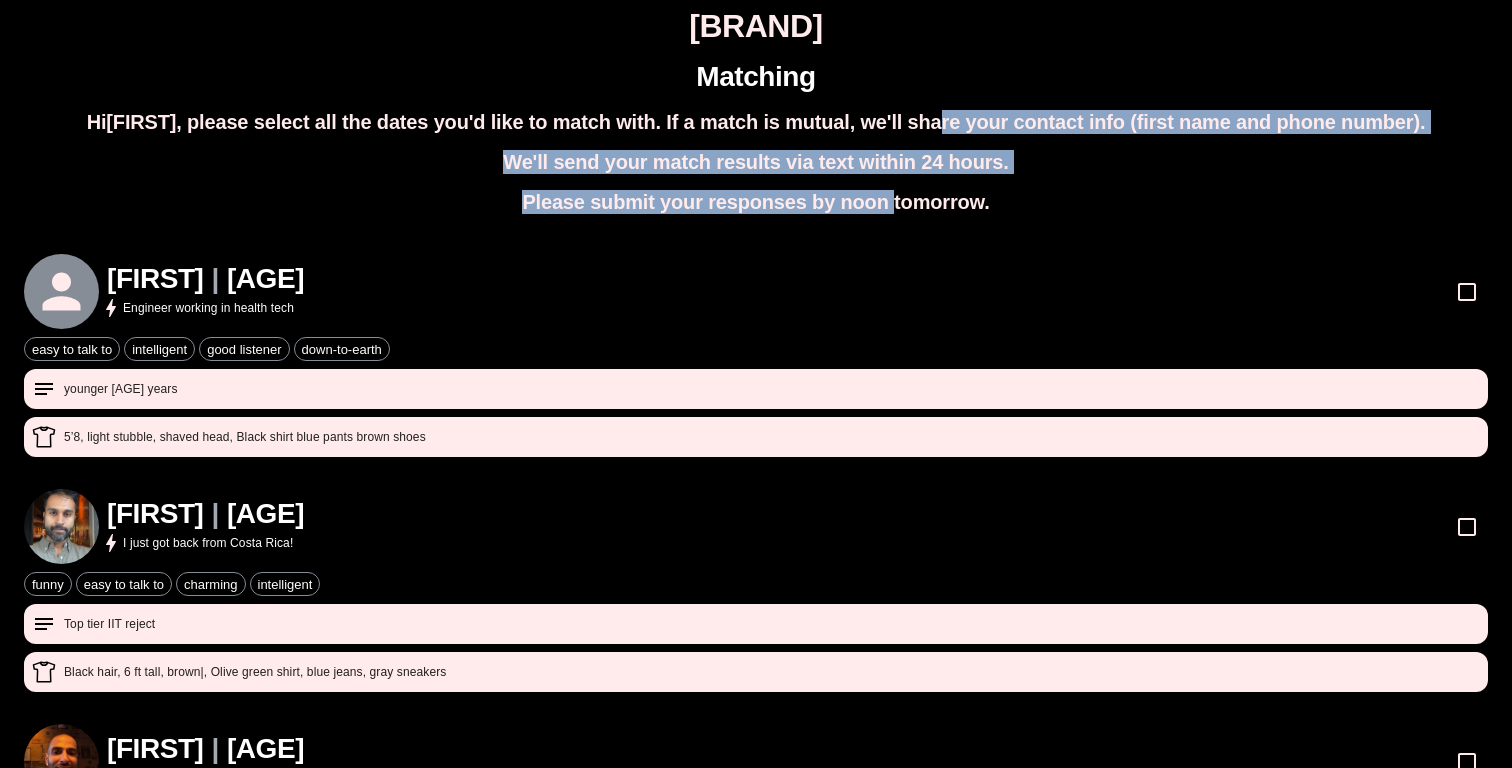 drag, startPoint x: 938, startPoint y: 117, endPoint x: 887, endPoint y: 230, distance: 123.97581 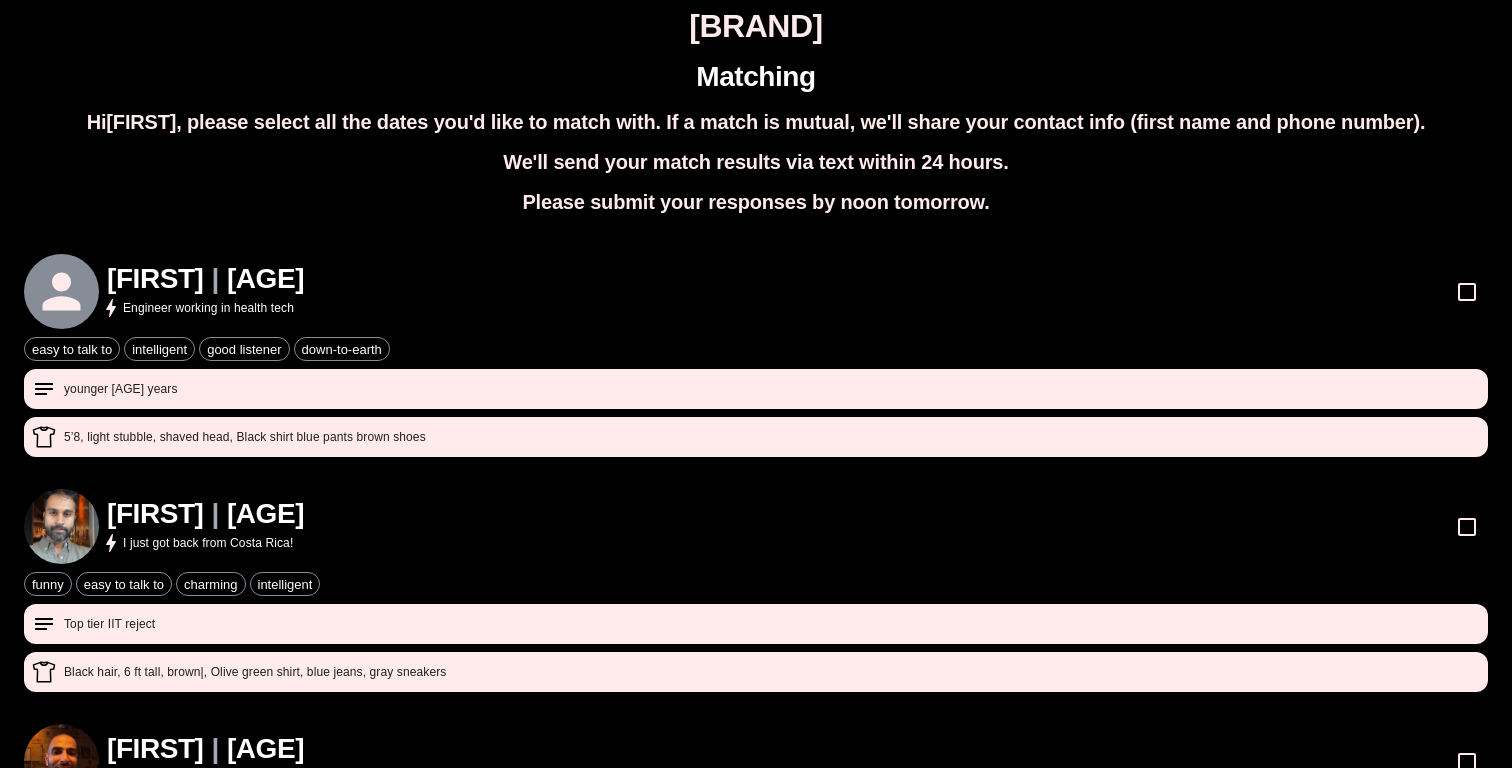 click on "[FIRST] | [AGE] Engineer working in health tech easy to talk to intelligent good listener down-to-earth younger [AGE] years 5’8, light stubble, shaved head , Black shirt blue pants brown shoes [FIRST] | [AGE] I just got back from Costa Rica! funny easy to talk to charming intelligent Top tier IIT reject Black hair, 6 ft tall, brown , Olive green shirt, blue jeans, gray sneakers [FIRST] | [AGE] 🎾🏋️🏃🎵🧘🏽‍♂️🎿🥾 easy to talk to good listener down-to-earth not attracted Shaved head, beard, 5’ 9” , Gray button down, blue pants, brown Chukka boots [FIRST] | [AGE] I recently went backpacking for 8 days! Short black hair, short beard, 5'11" , Dark blue jeans, yellow plaid shirt [FIRST] | [AGE] Dancer by chaos & Baker by accident Black hair, brown skin , Black jeans, Blue Denim Jacket, Boots with red laces, beads on left hand and copper on right [FIRST] | [AGE] Triathlete, metal guitarist easy to talk to good listener down-to-earth caltech grad, fam in evergreen SJ, speaks very fast, nerdy [FIRST] | [AGE]" at bounding box center (756, 928) 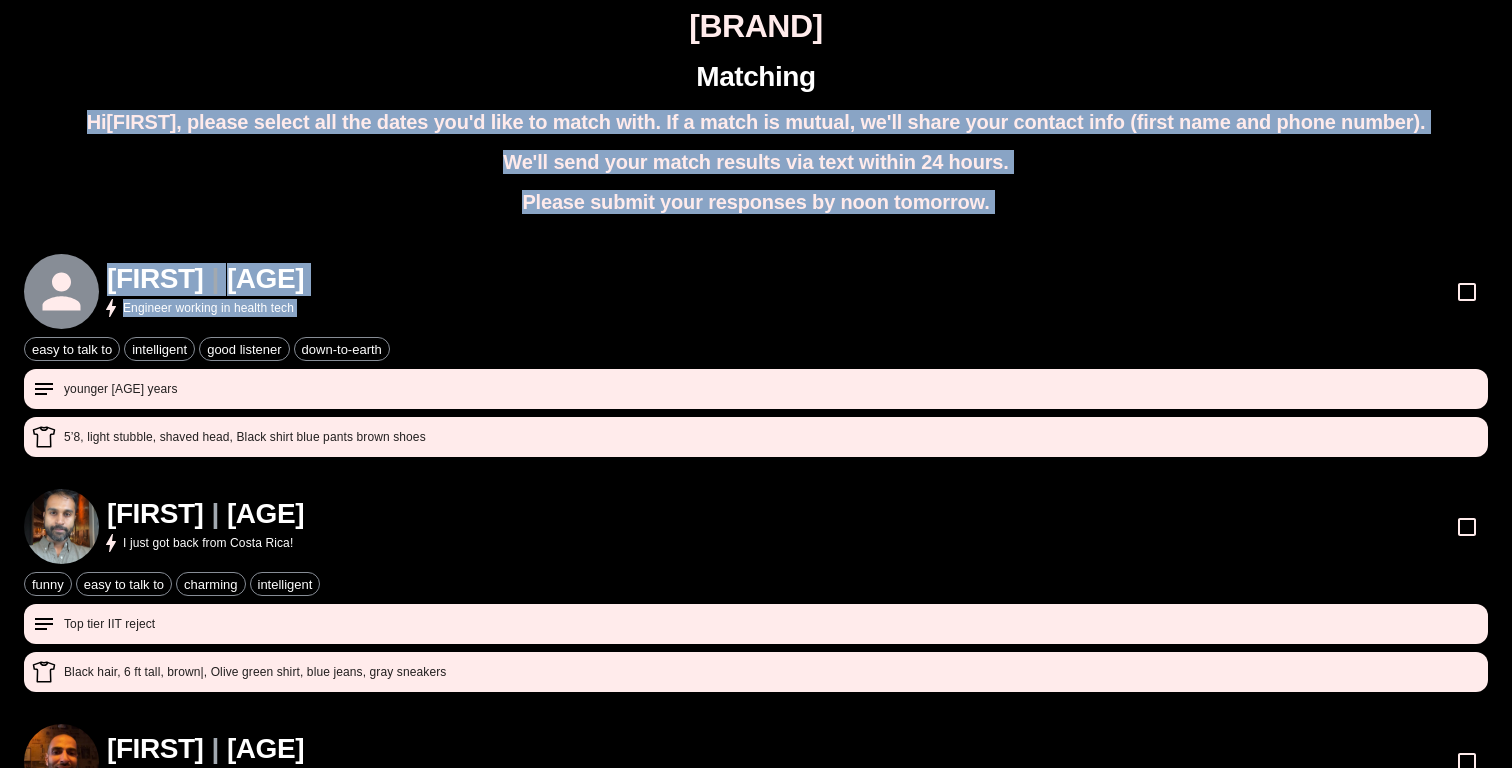 drag, startPoint x: 981, startPoint y: 103, endPoint x: 898, endPoint y: 230, distance: 151.71684 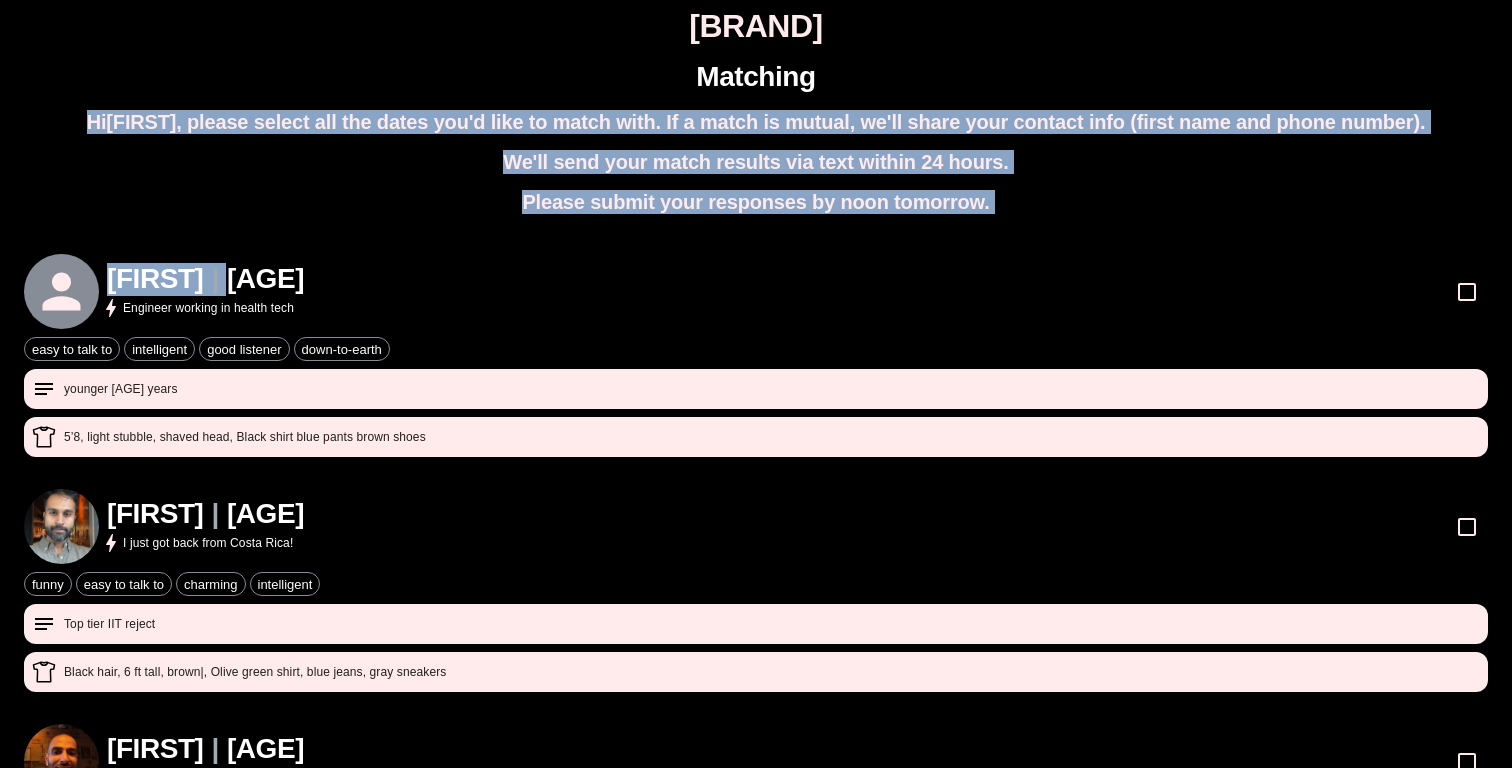 click on "[FIRST] | [AGE] Engineer working in health tech" at bounding box center [756, 291] 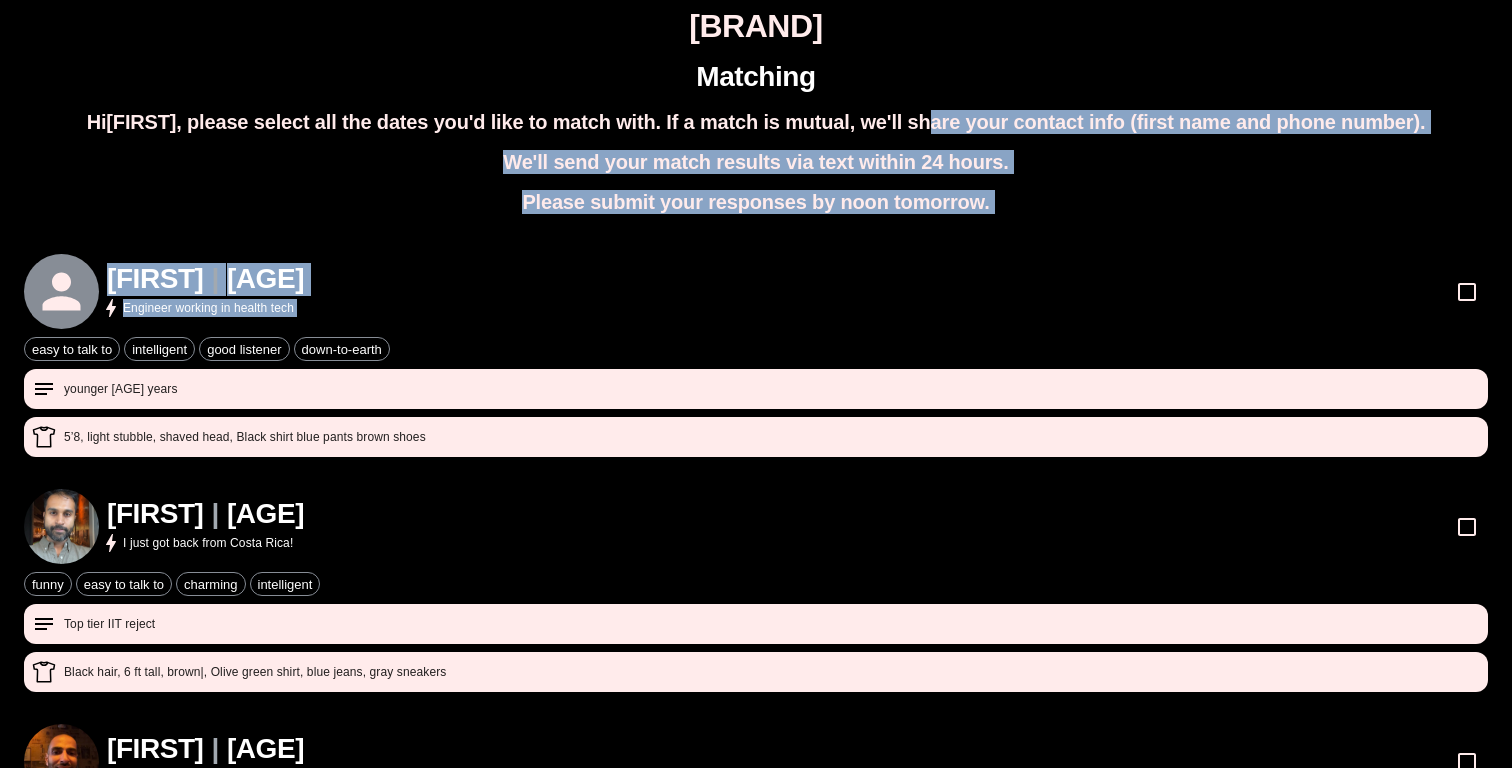 drag, startPoint x: 871, startPoint y: 243, endPoint x: 865, endPoint y: 259, distance: 17.088007 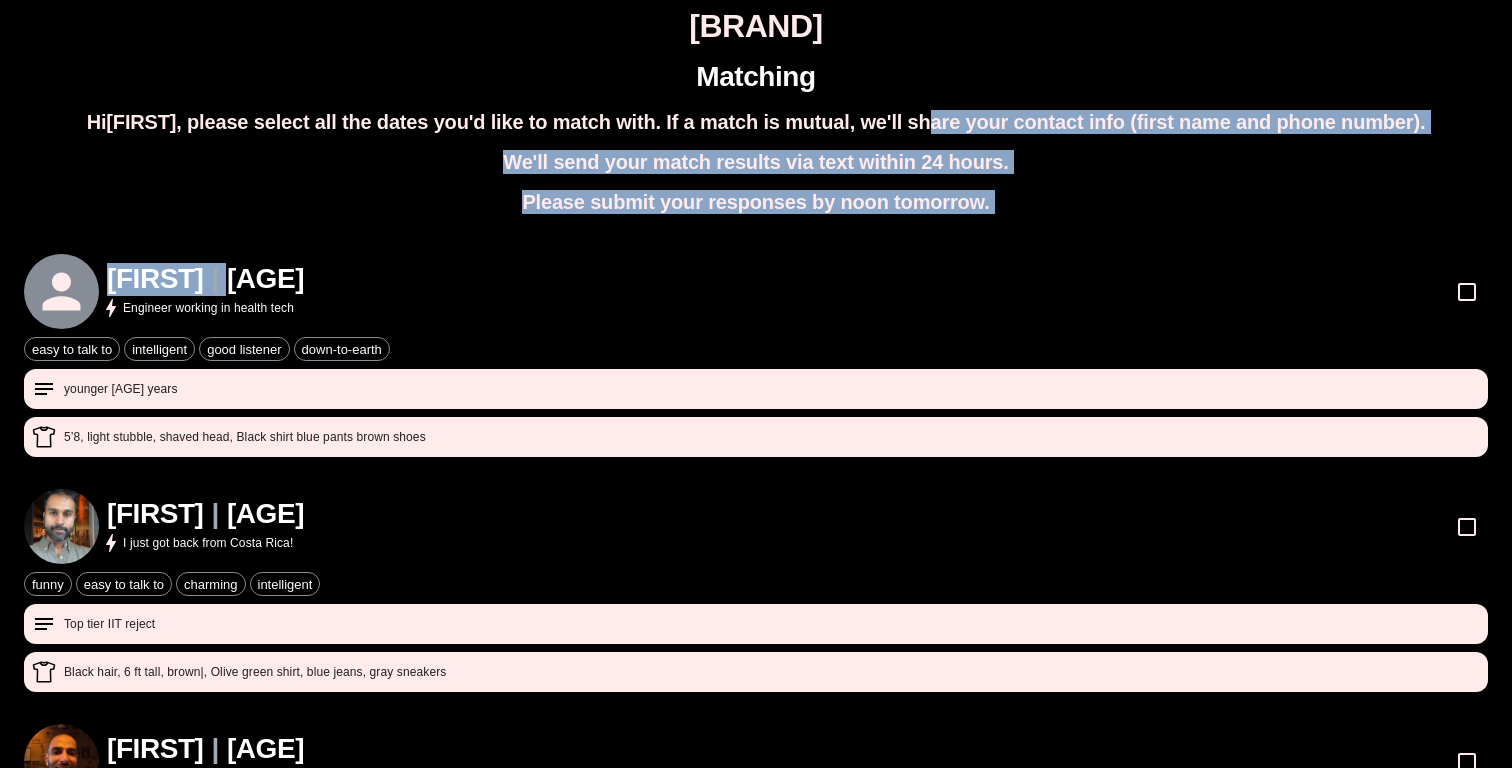click on "[FIRST] | [AGE] Engineer working in health tech" at bounding box center (756, 291) 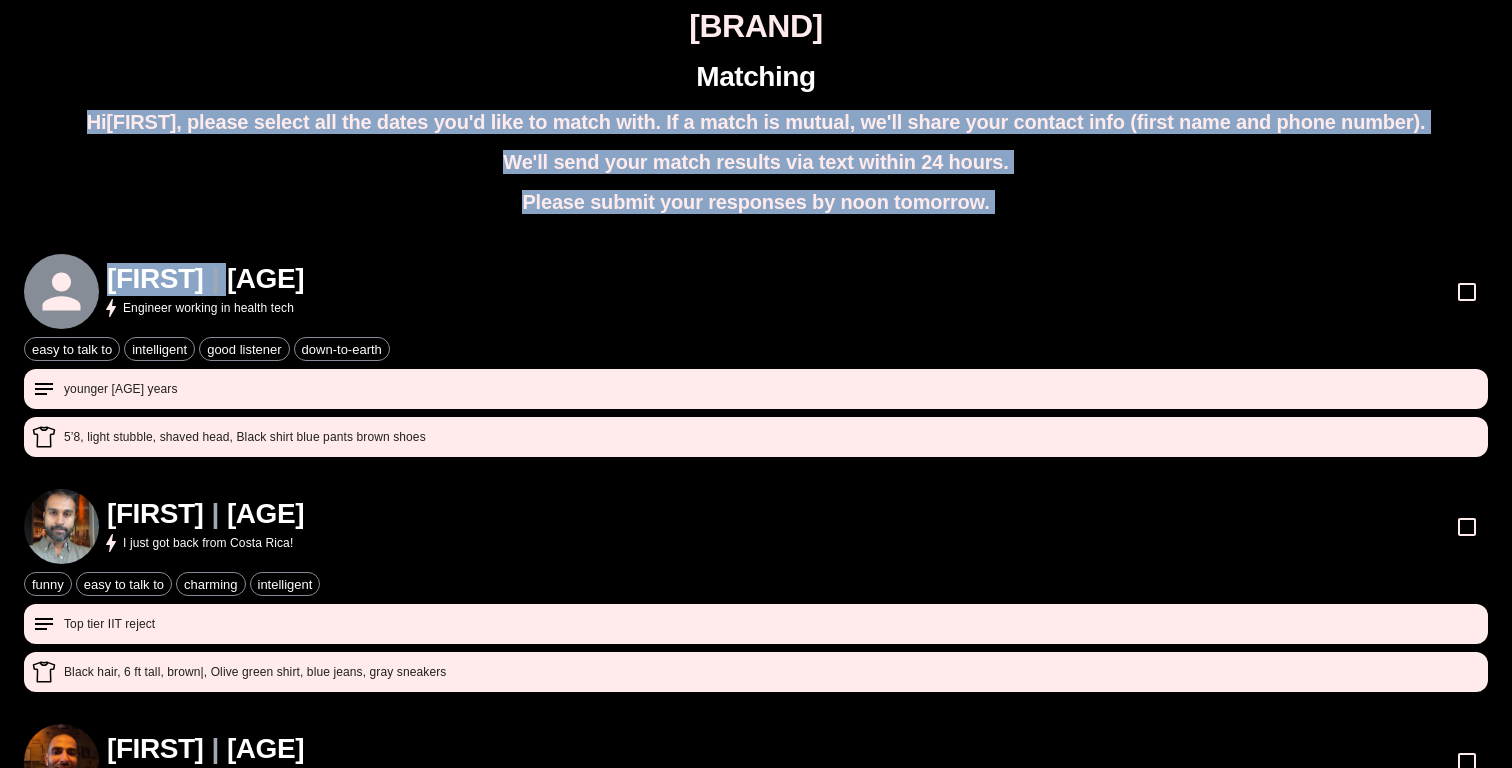 drag, startPoint x: 910, startPoint y: 120, endPoint x: 826, endPoint y: 267, distance: 169.30742 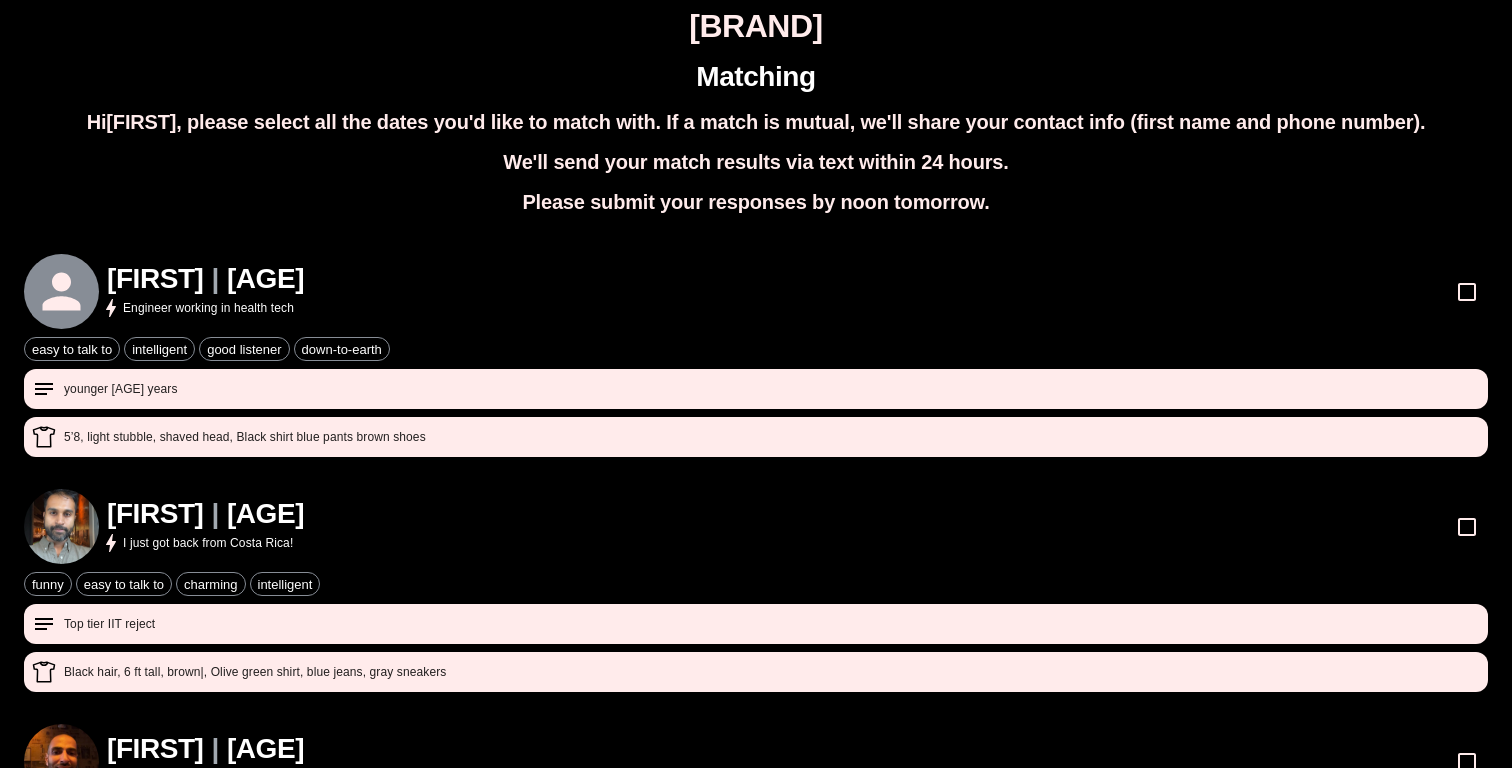 click on "[FIRST] | [AGE] Engineer working in health tech" at bounding box center (756, 291) 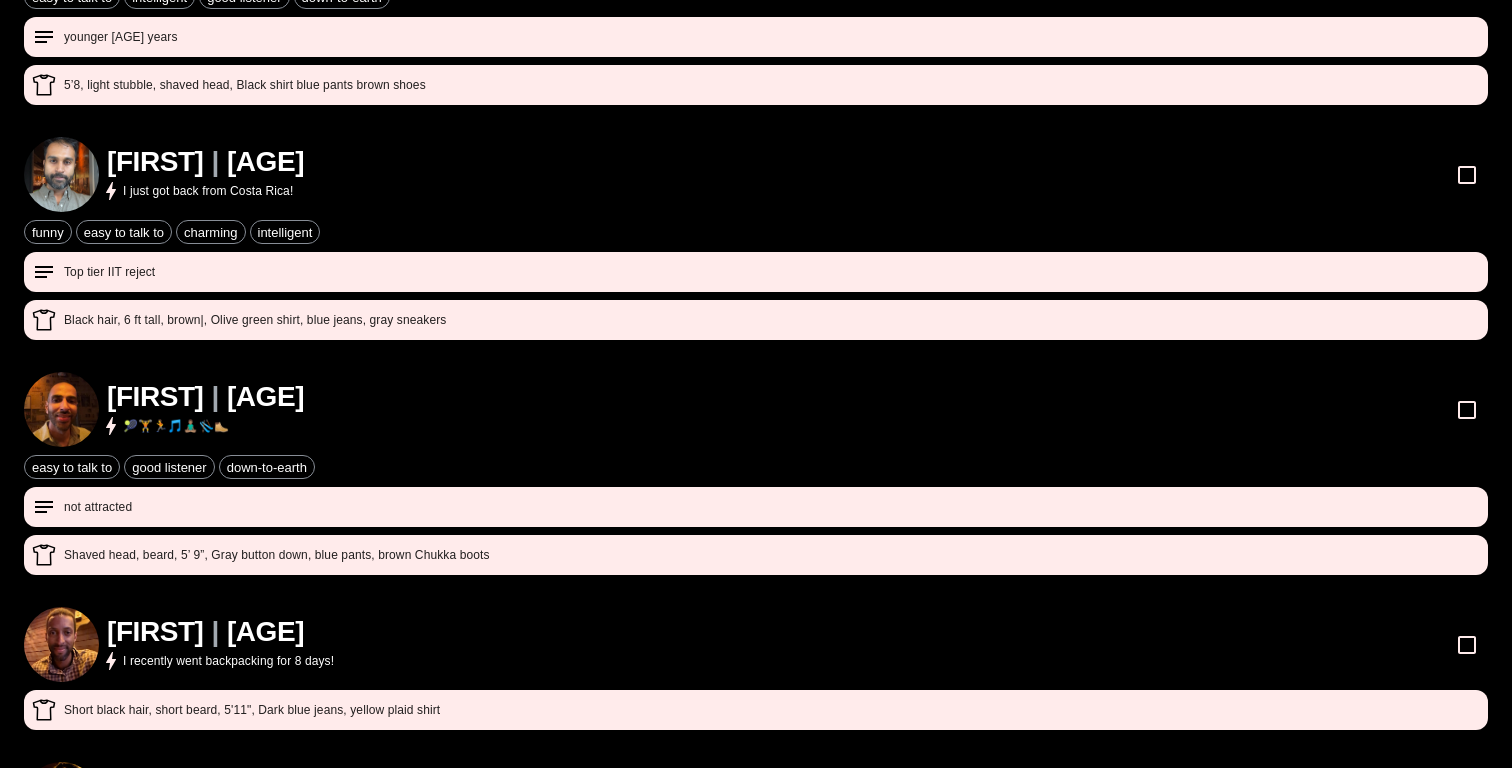 scroll, scrollTop: 366, scrollLeft: 0, axis: vertical 